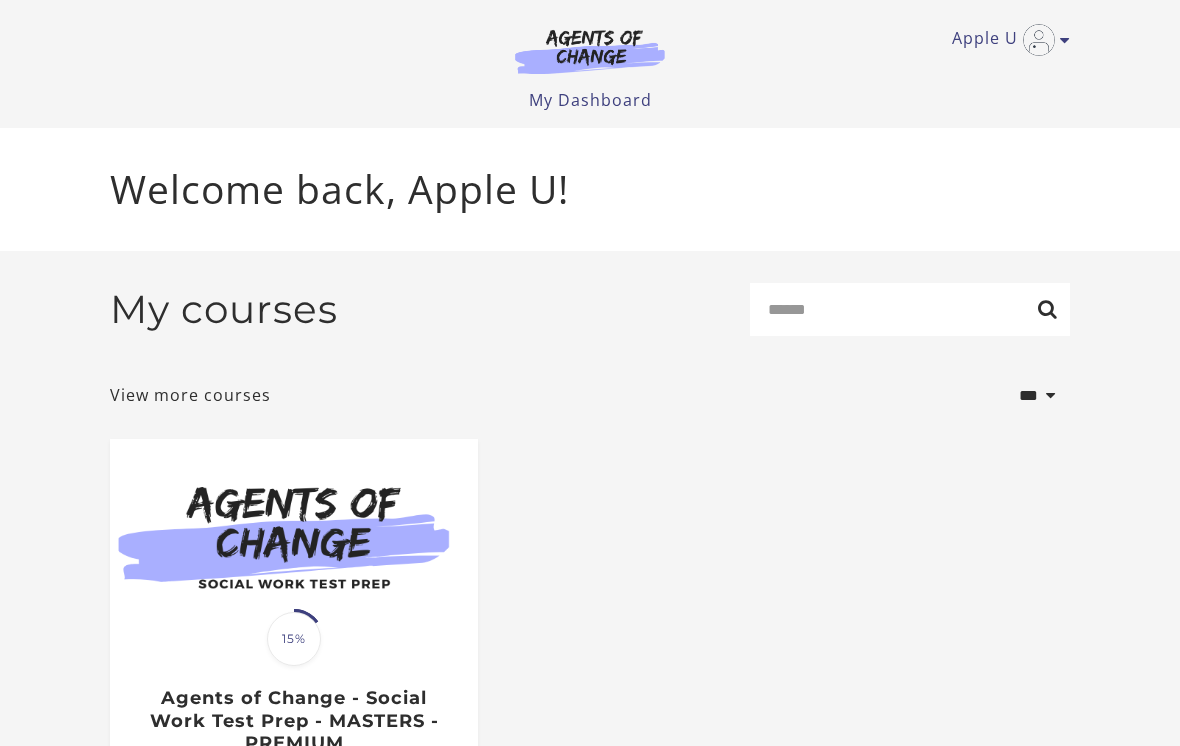 scroll, scrollTop: 0, scrollLeft: 0, axis: both 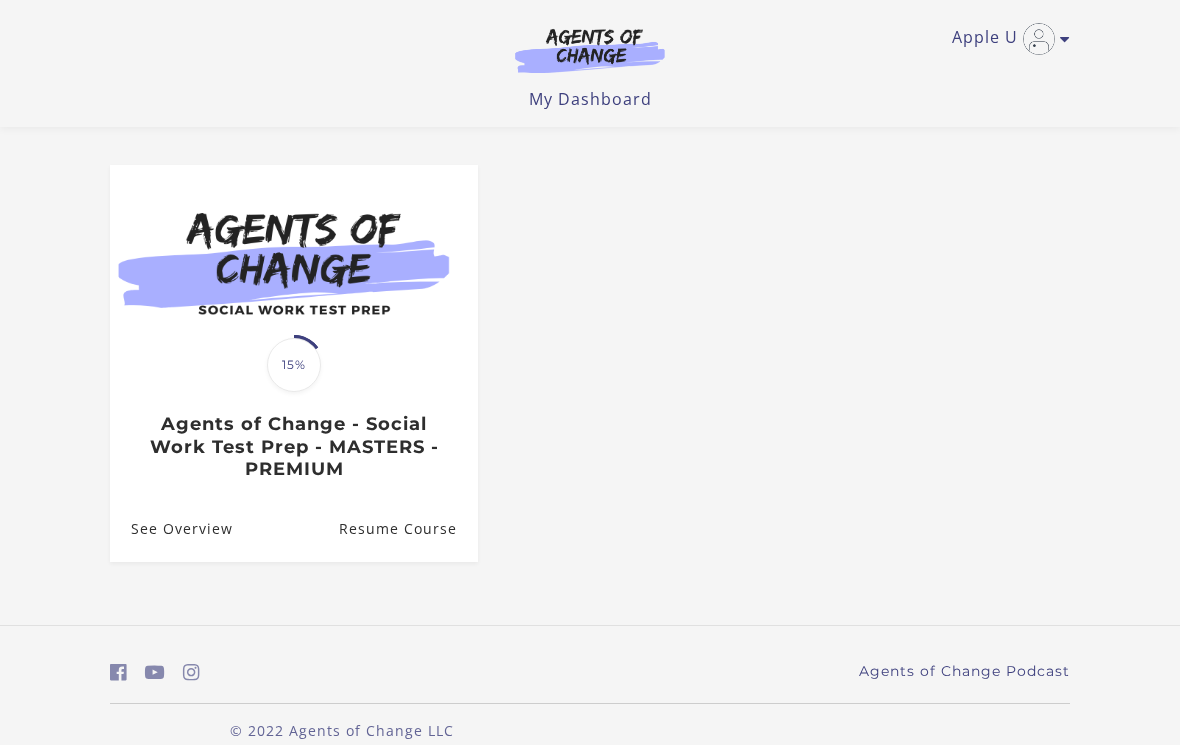 click on "Agents of Change - Social Work Test Prep - MASTERS - PREMIUM" at bounding box center (293, 448) 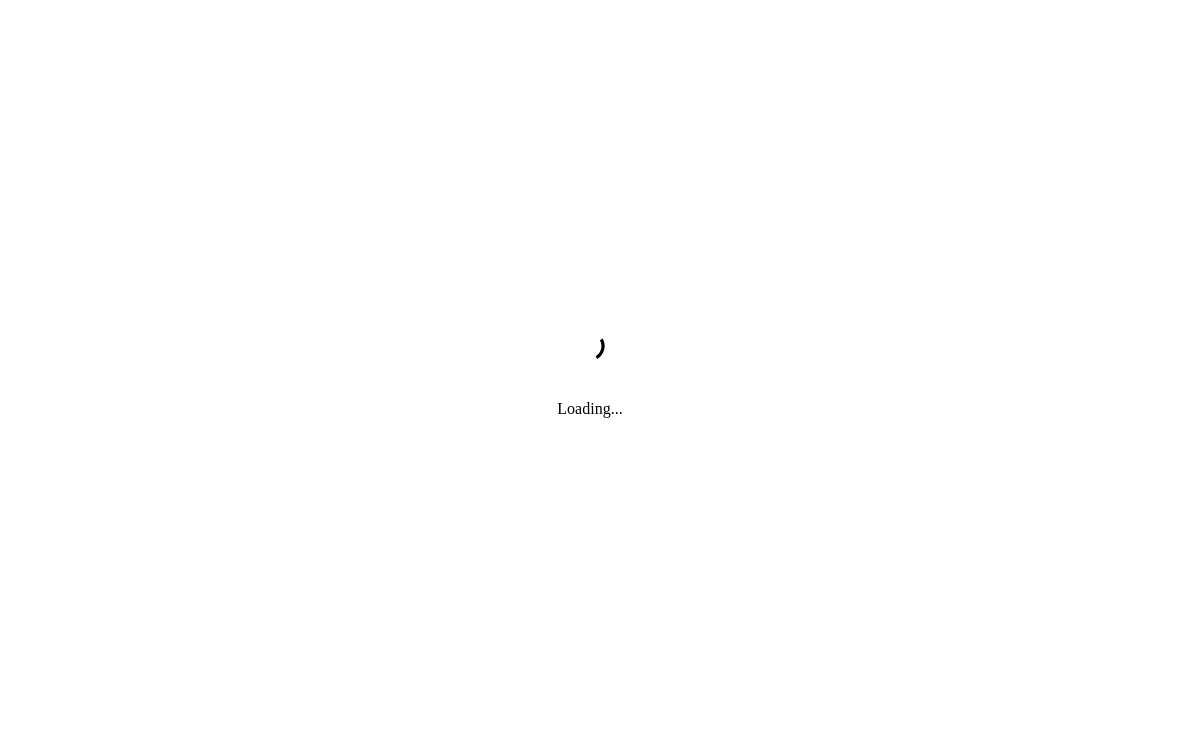 scroll, scrollTop: 0, scrollLeft: 0, axis: both 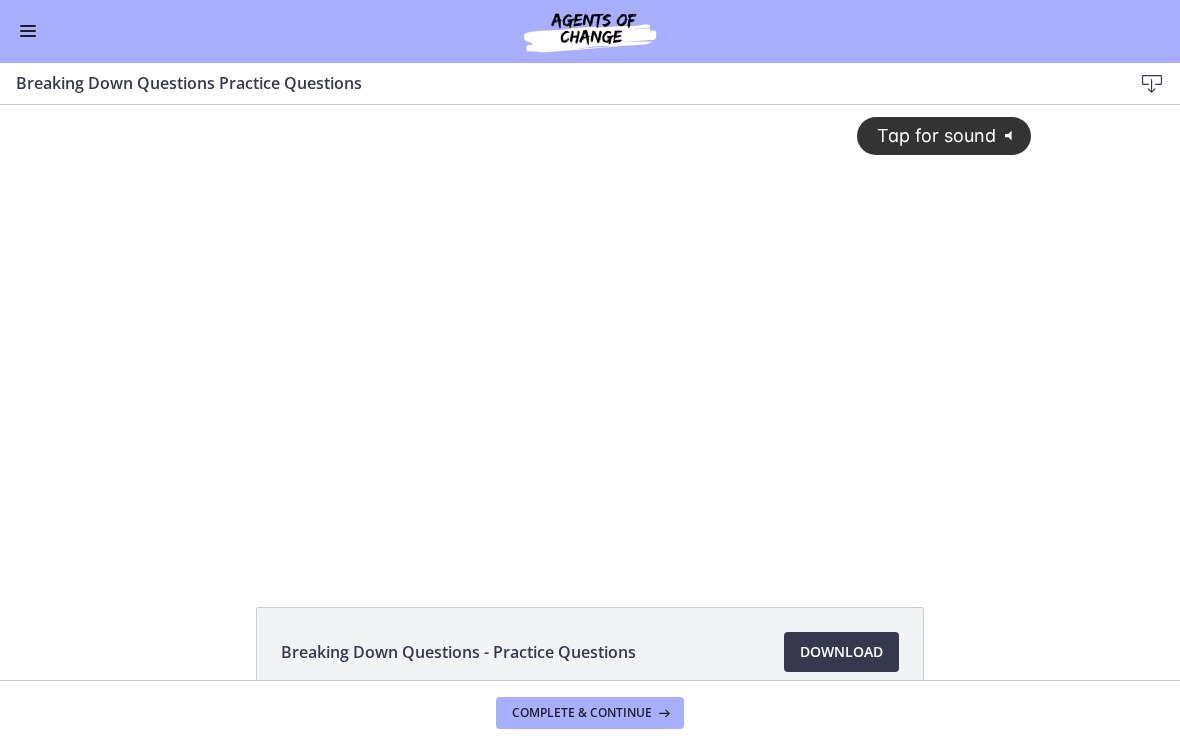 click at bounding box center (28, 32) 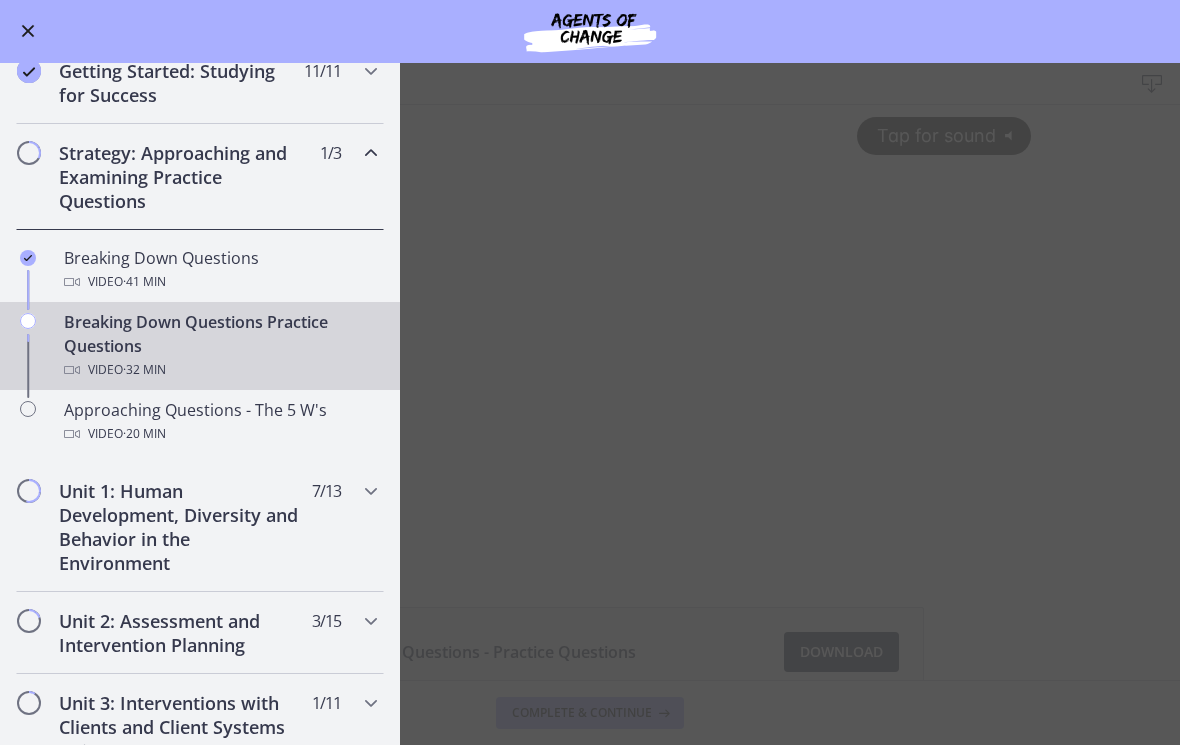 scroll, scrollTop: 292, scrollLeft: 0, axis: vertical 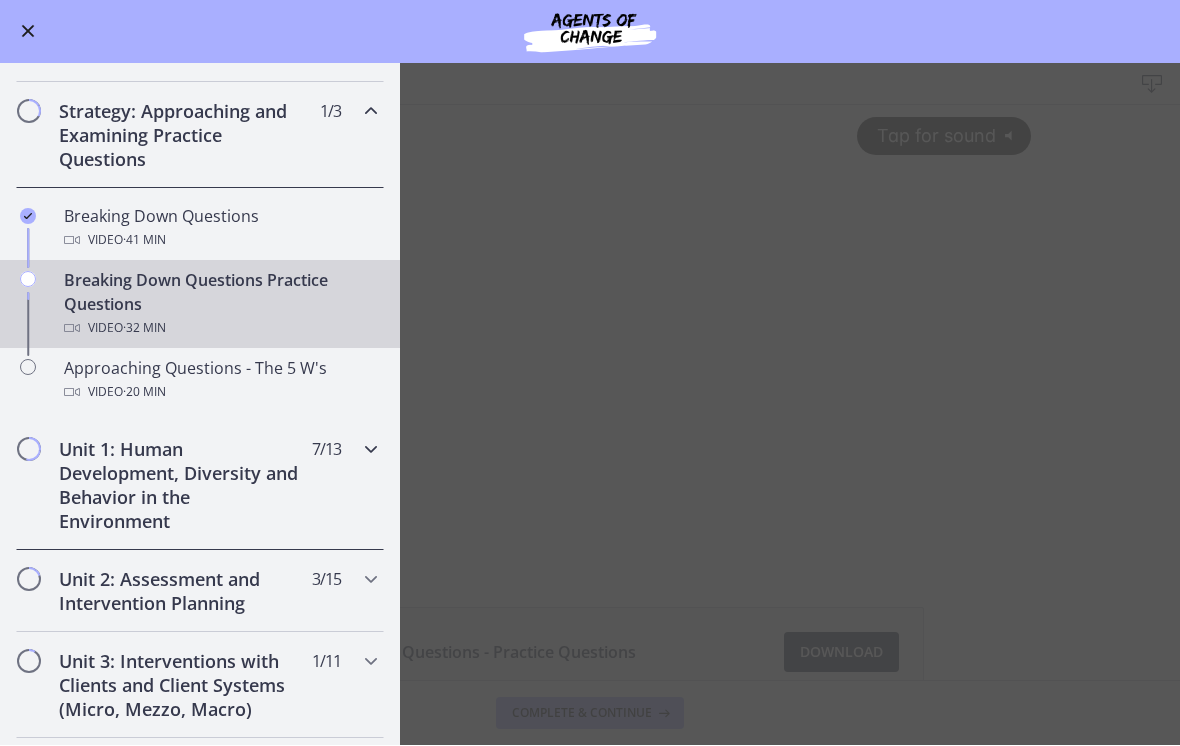 click on "Unit 1: Human Development, Diversity and Behavior in the Environment" at bounding box center (181, 486) 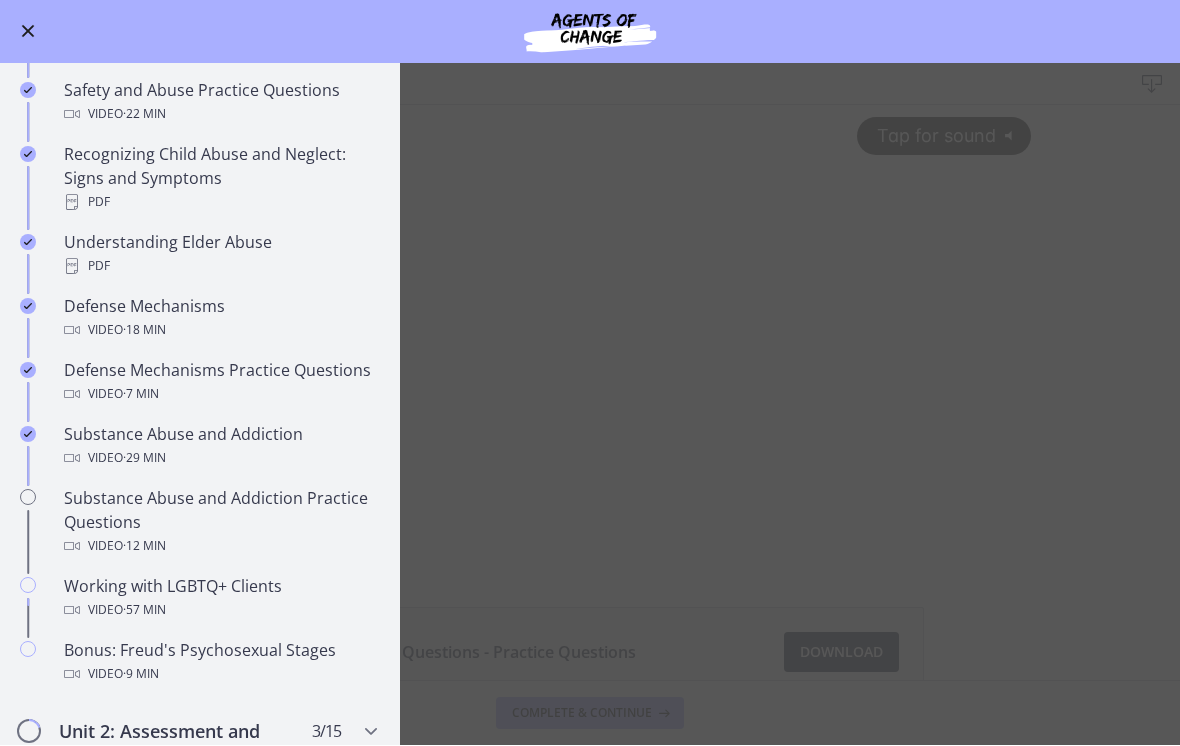 scroll, scrollTop: 873, scrollLeft: 0, axis: vertical 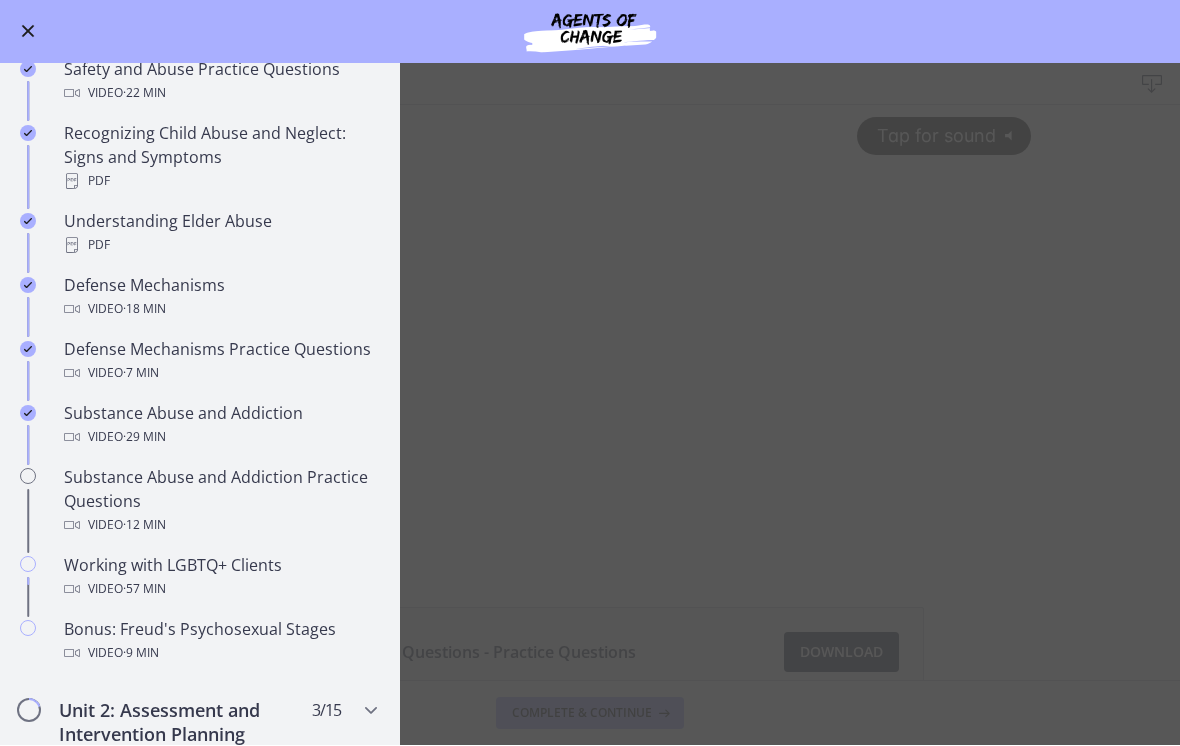 click on "Video
·  29 min" at bounding box center (220, 438) 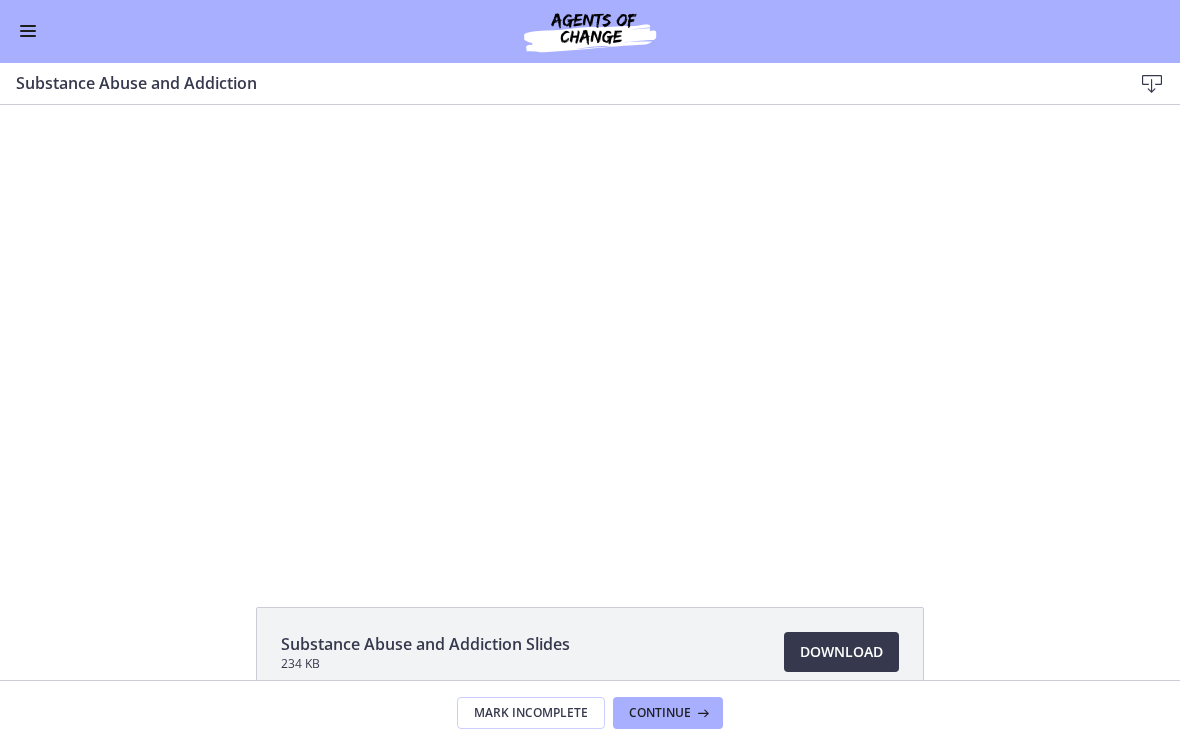 scroll, scrollTop: 0, scrollLeft: 0, axis: both 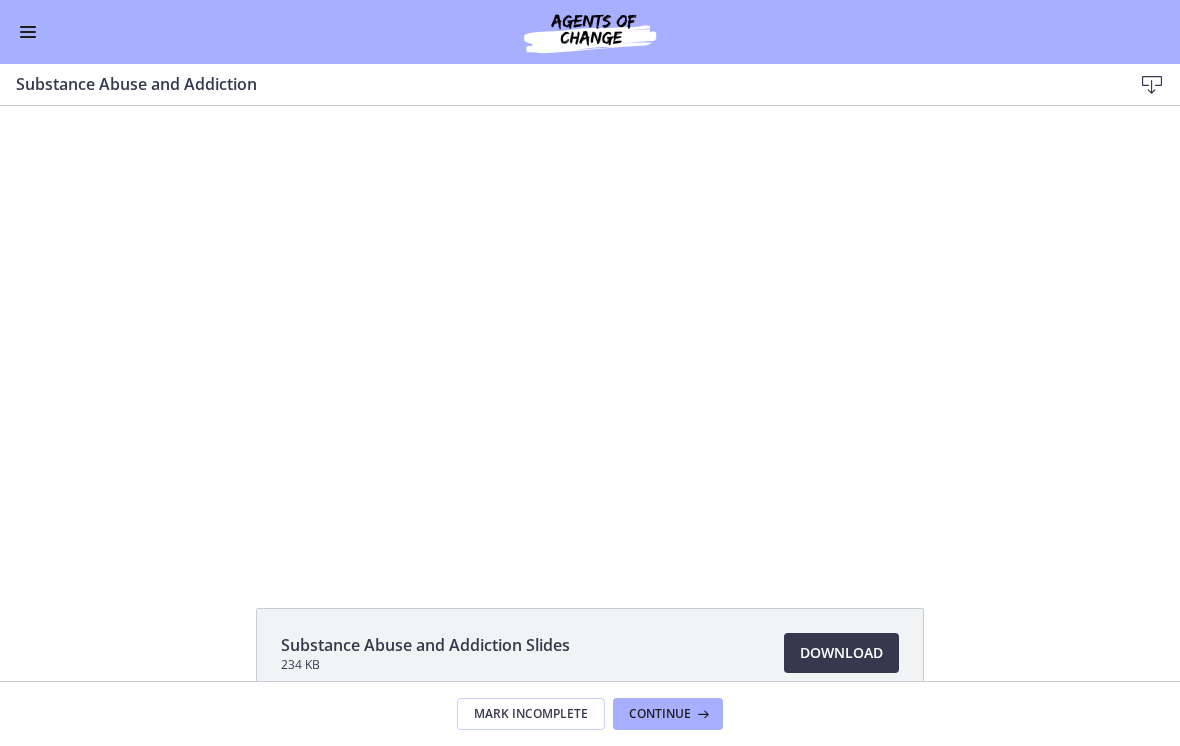 click at bounding box center (590, 334) 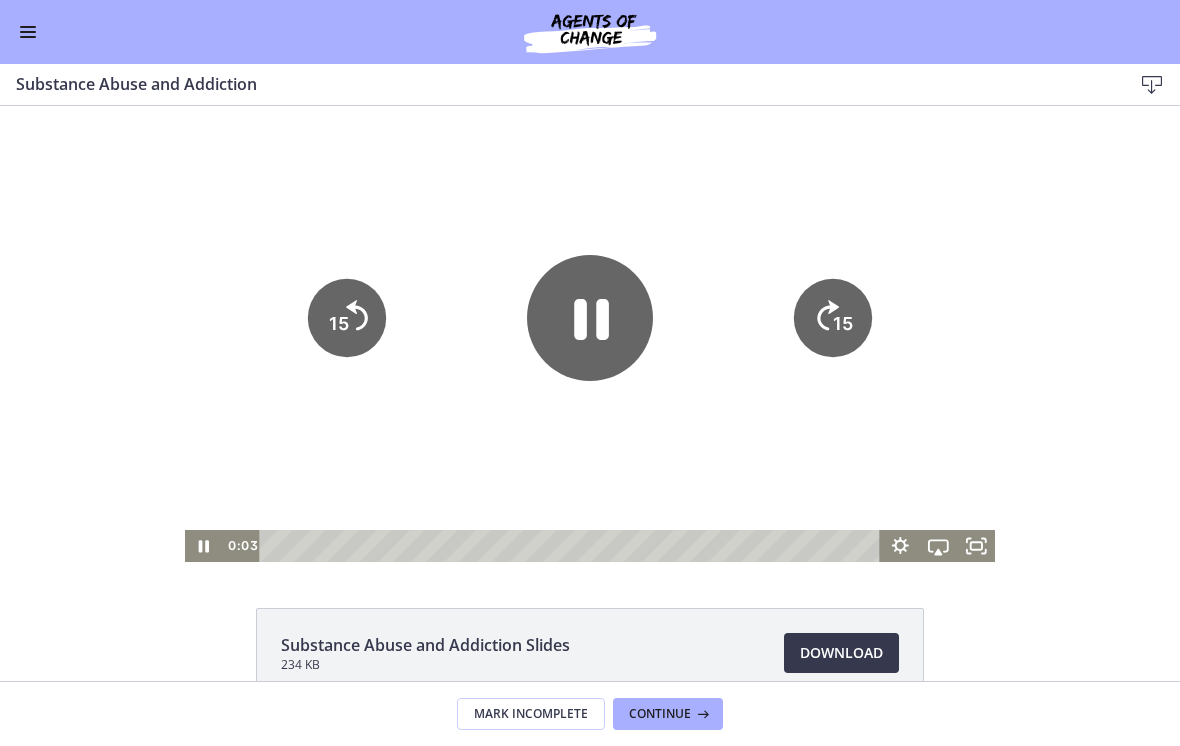 click 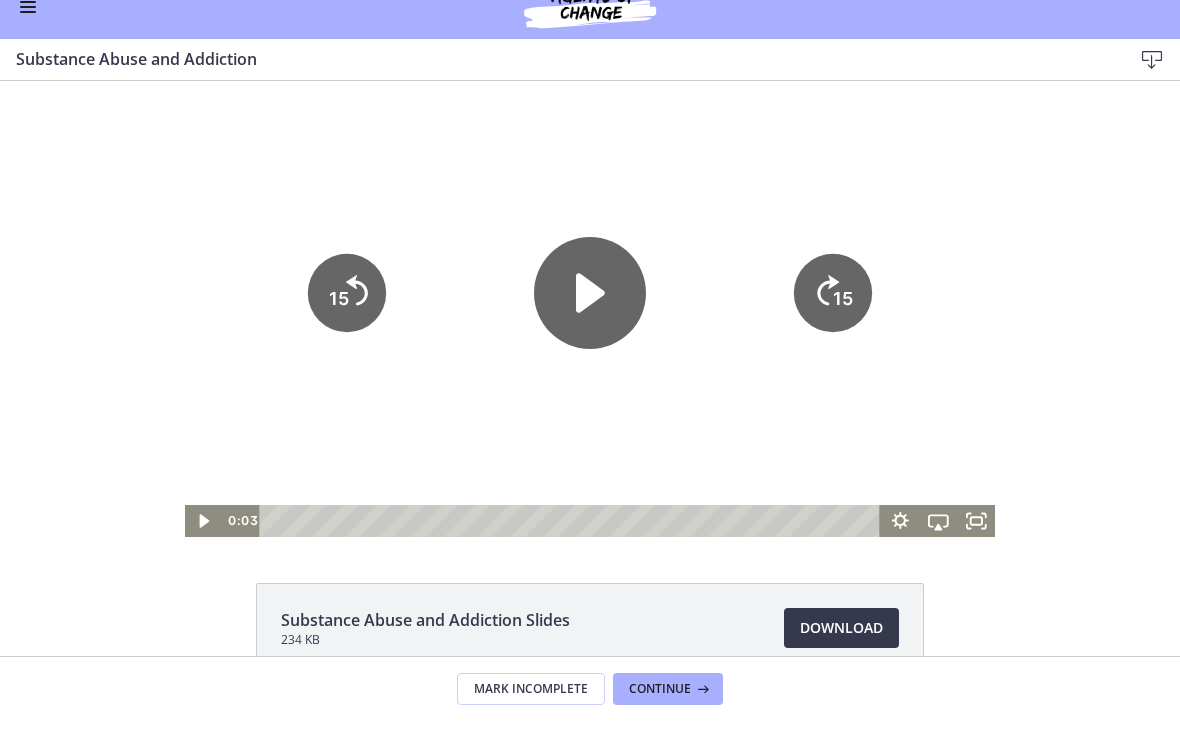 scroll, scrollTop: 0, scrollLeft: 0, axis: both 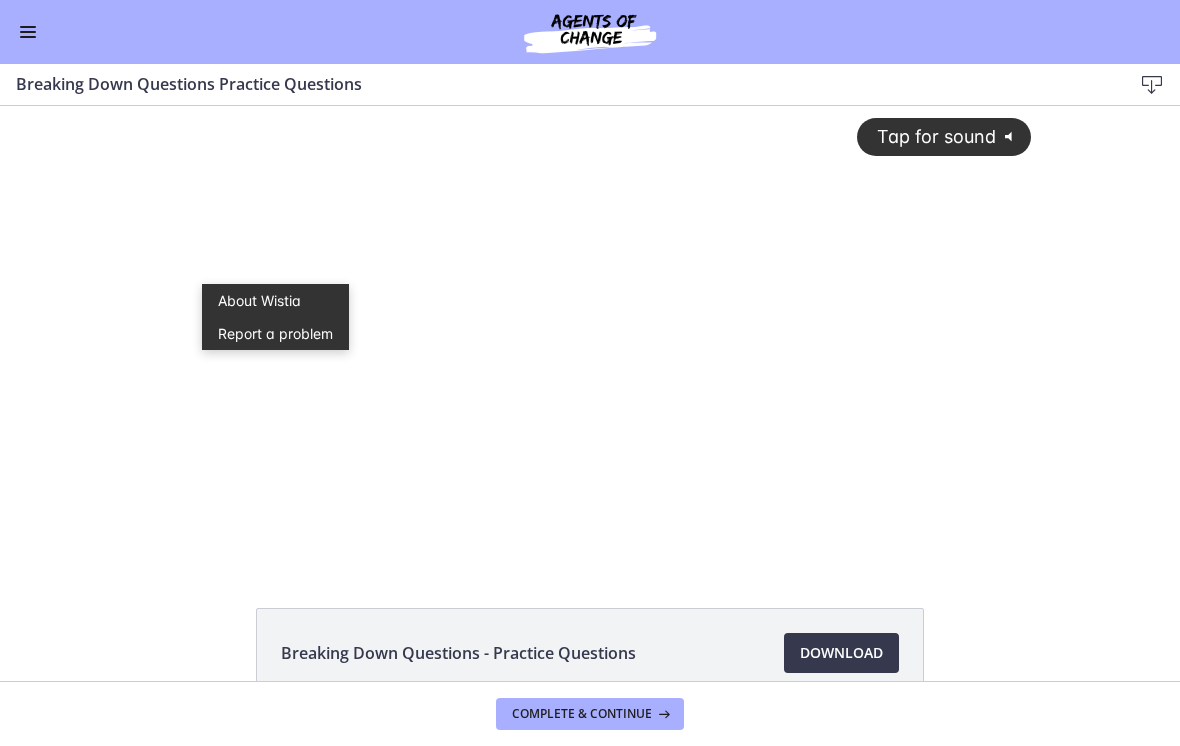 click on "Tap for sound
@keyframes VOLUME_SMALL_WAVE_FLASH {
0% { opacity: 0; }
33% { opacity: 1; }
66% { opacity: 1; }
100% { opacity: 0; }
}
@keyframes VOLUME_LARGE_WAVE_FLASH {
0% { opacity: 0; }
33% { opacity: 1; }
66% { opacity: 1; }
100% { opacity: 0; }
}
.volume__small-wave {
animation: VOLUME_SMALL_WAVE_FLASH 2s infinite;
opacity: 0;
}
.volume__large-wave {
animation: VOLUME_LARGE_WAVE_FLASH 2s infinite .3s;
opacity: 0;
}" at bounding box center [590, 318] 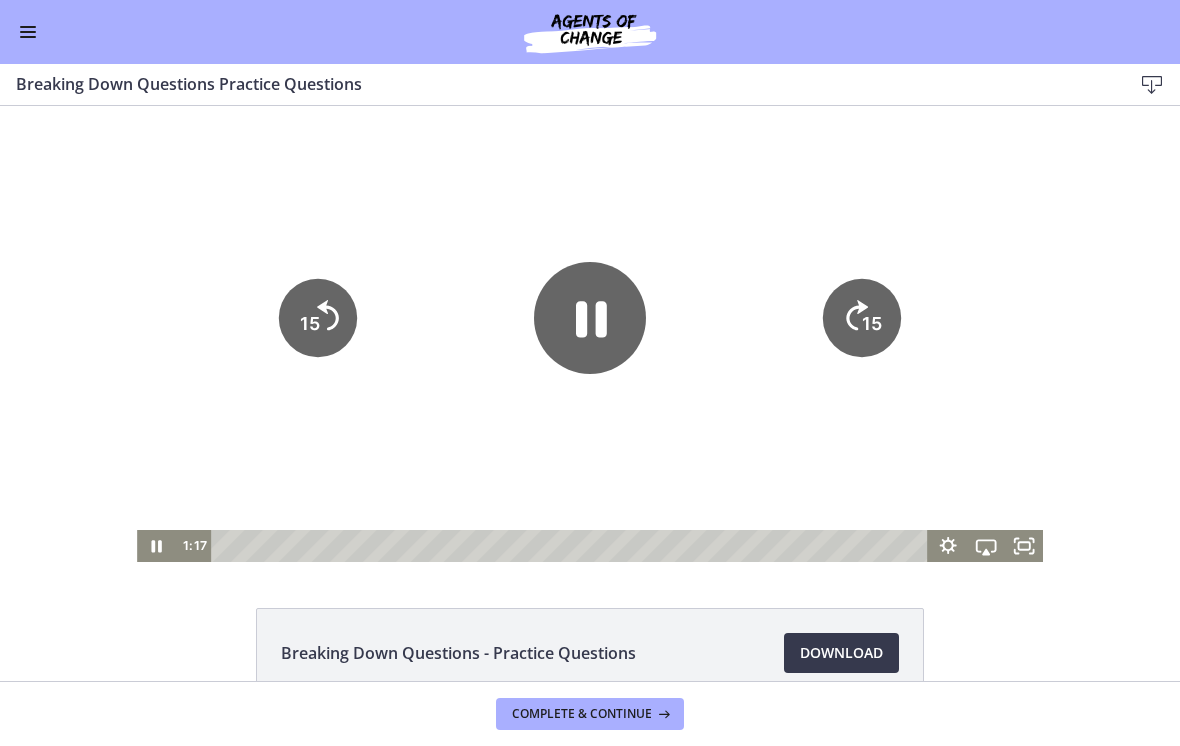 click 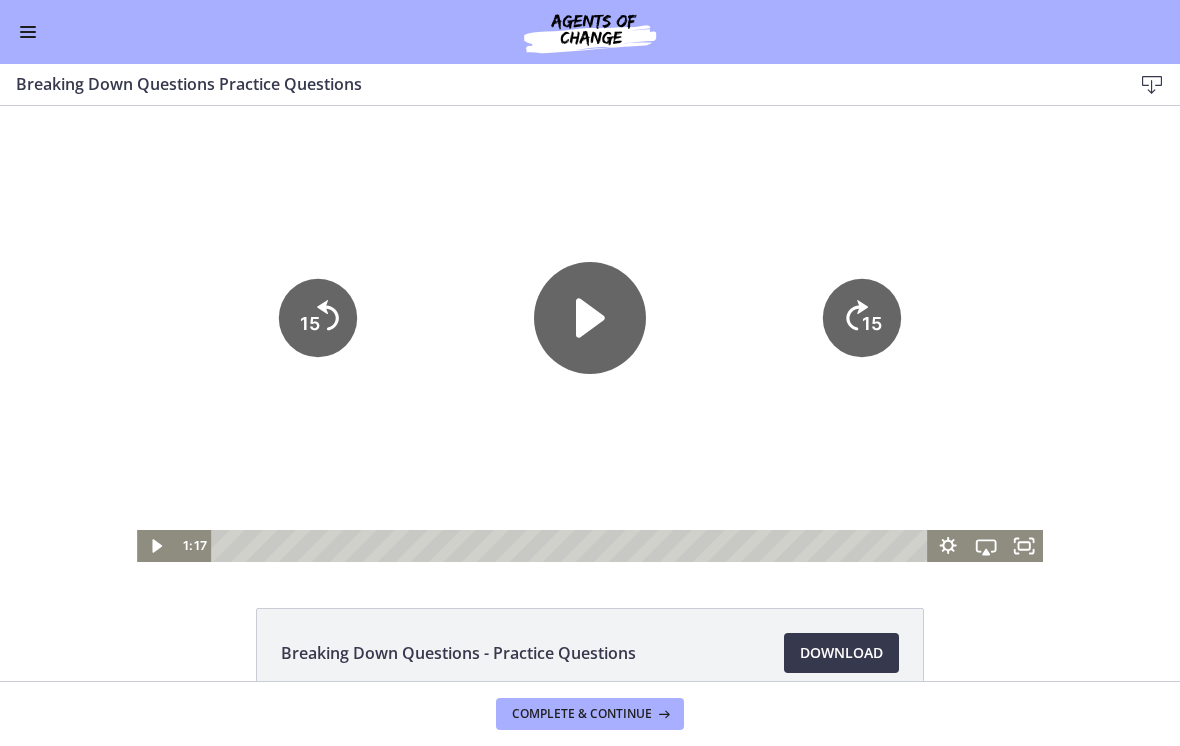 click on "Tap for sound
@keyframes VOLUME_SMALL_WAVE_FLASH {
0% { opacity: 0; }
33% { opacity: 1; }
66% { opacity: 1; }
100% { opacity: 0; }
}
@keyframes VOLUME_LARGE_WAVE_FLASH {
0% { opacity: 0; }
33% { opacity: 1; }
66% { opacity: 1; }
100% { opacity: 0; }
}
.volume__small-wave {
animation: VOLUME_SMALL_WAVE_FLASH 2s infinite;
opacity: 0;
}
.volume__large-wave {
animation: VOLUME_LARGE_WAVE_FLASH 2s infinite .3s;
opacity: 0;
}
15 15 1:17" at bounding box center (590, 334) 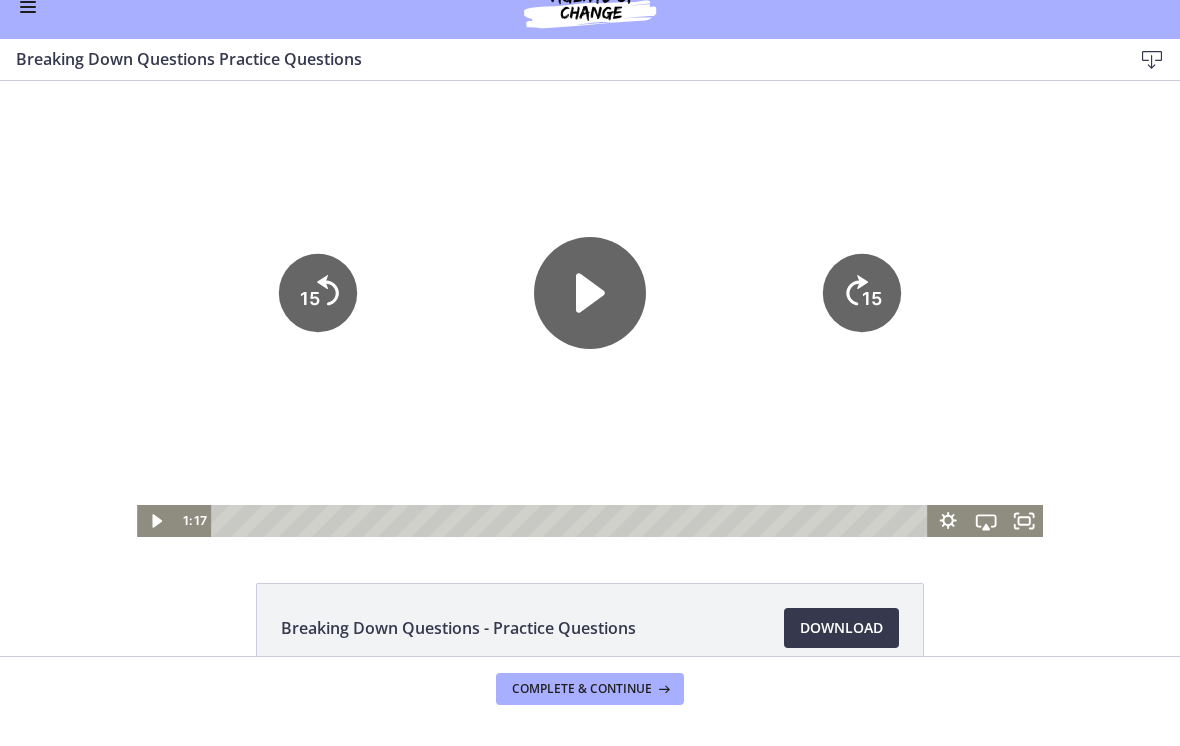 scroll, scrollTop: 0, scrollLeft: 0, axis: both 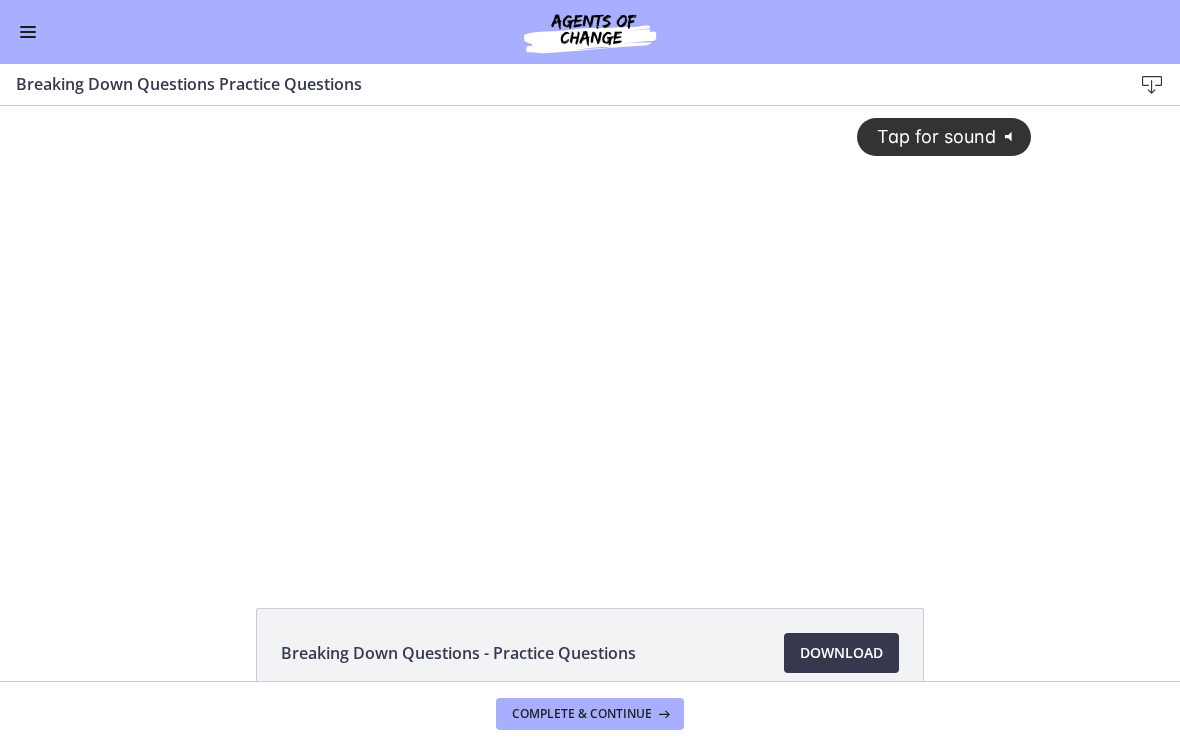 click on "Breaking Down Questions - Practice Questions
Download
Opens in a new window" at bounding box center (590, 653) 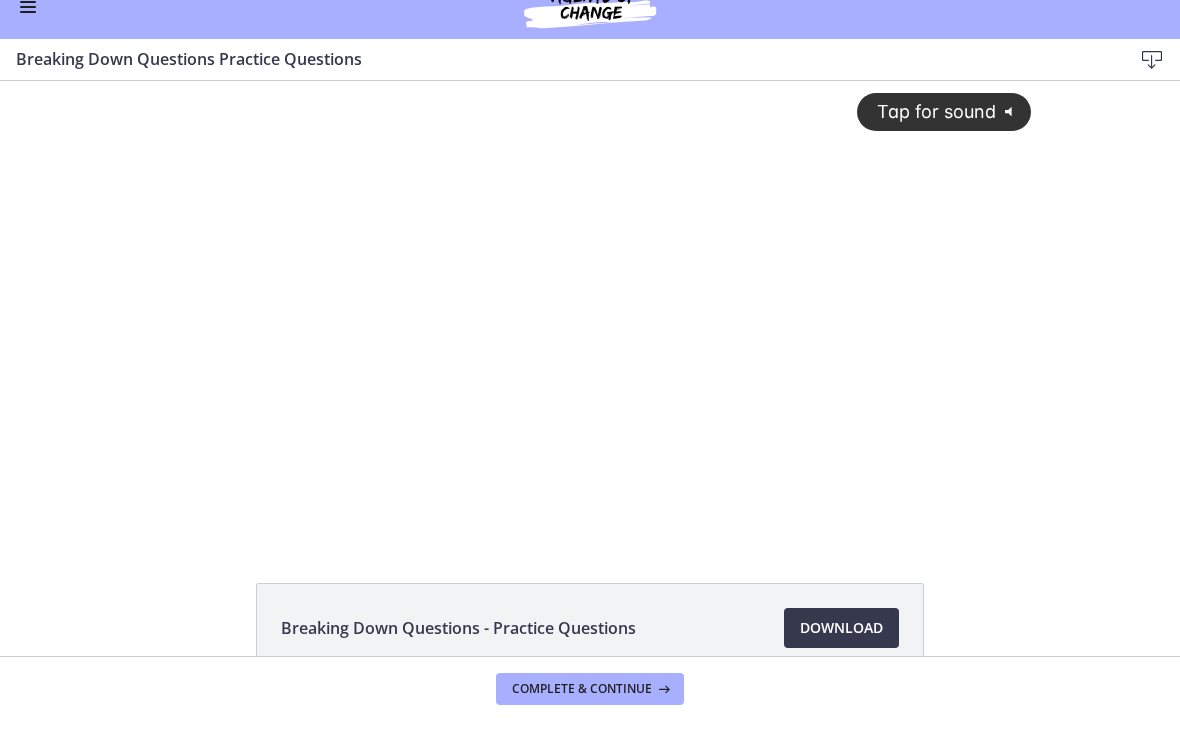 scroll, scrollTop: 0, scrollLeft: 0, axis: both 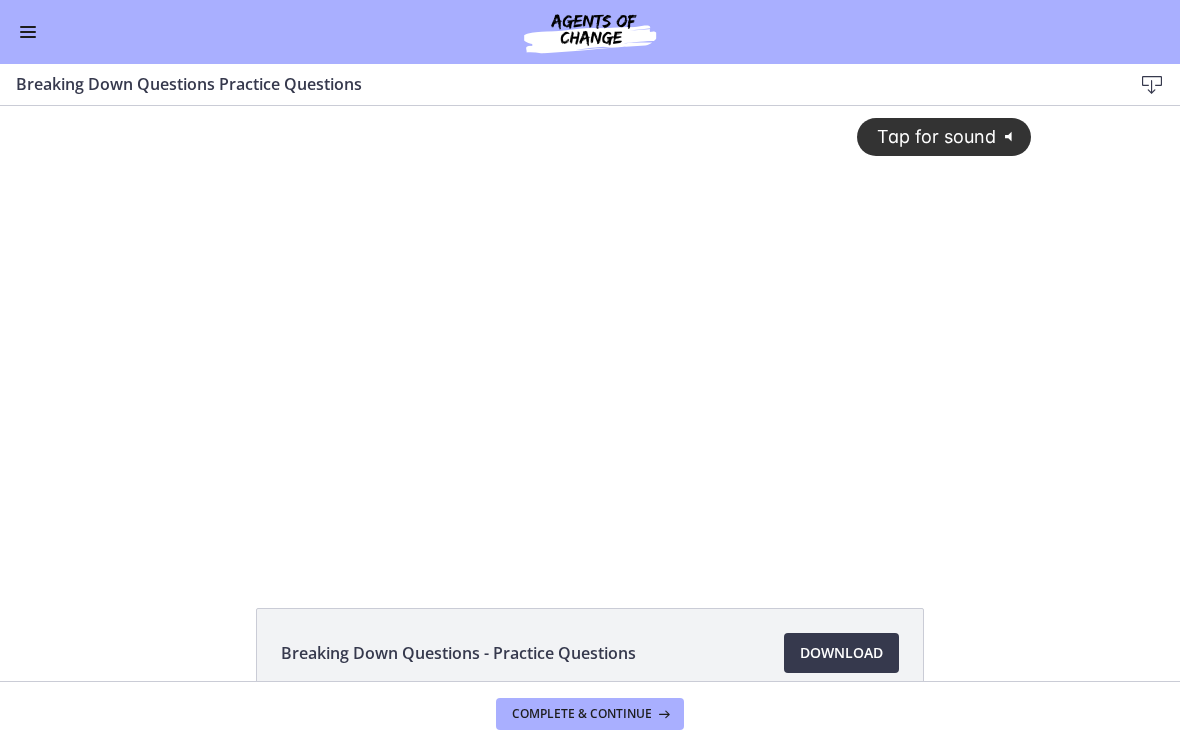 click at bounding box center [28, 32] 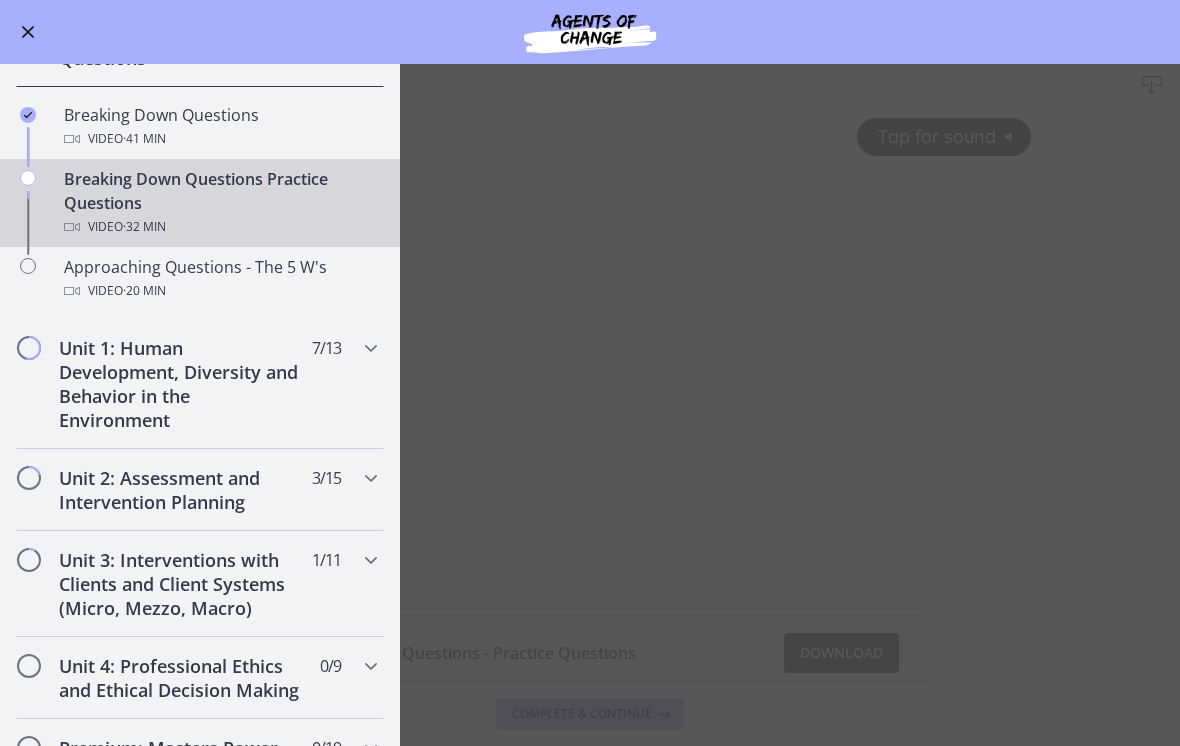 scroll, scrollTop: 502, scrollLeft: 0, axis: vertical 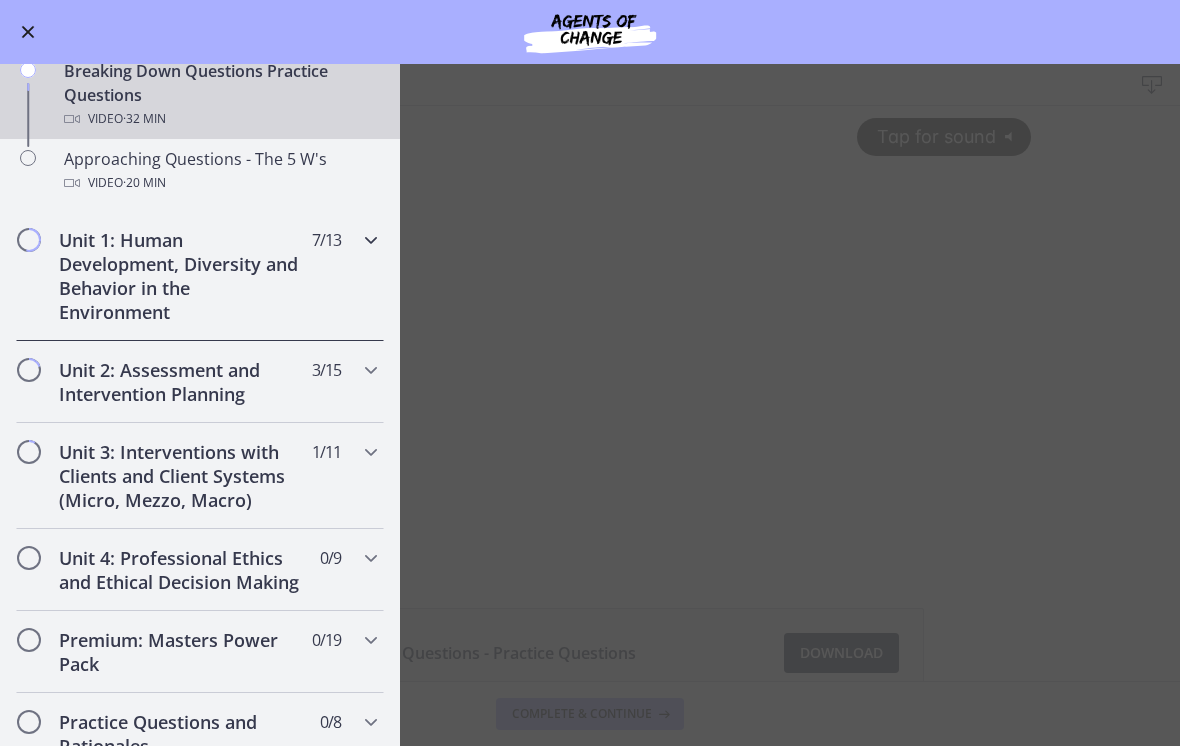 click on "Unit 1: Human Development, Diversity and Behavior in the Environment" at bounding box center (181, 276) 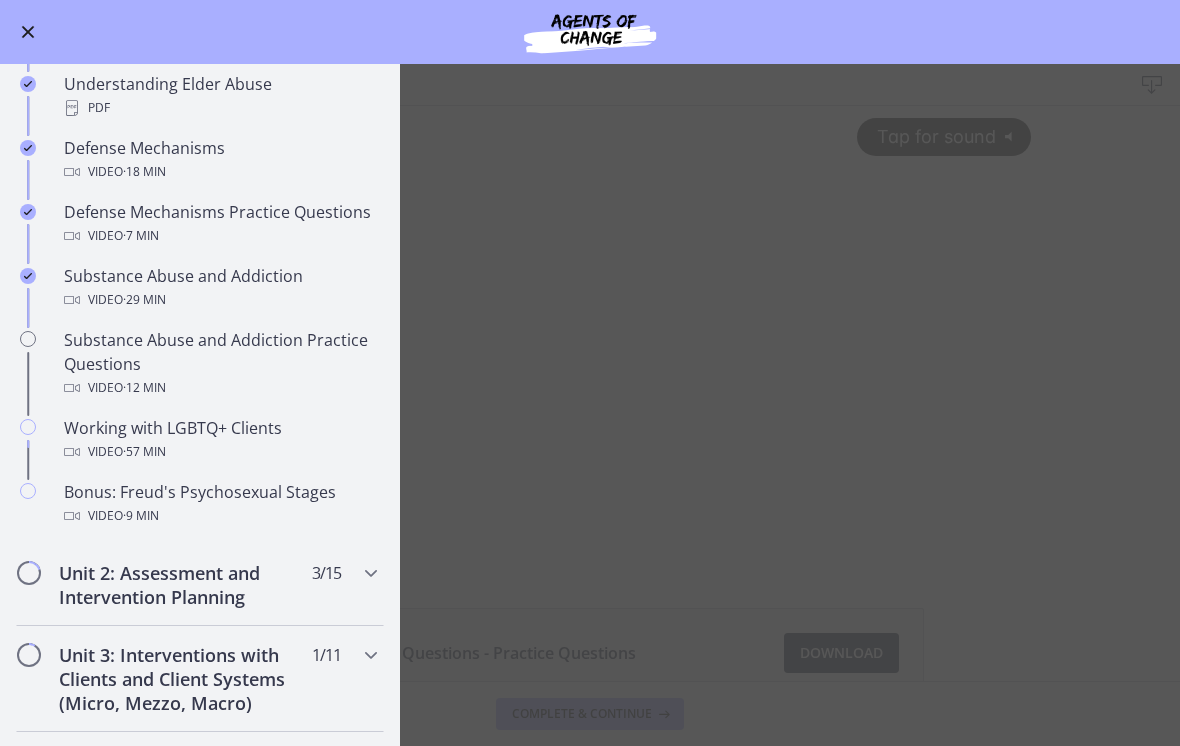 scroll, scrollTop: 1012, scrollLeft: 0, axis: vertical 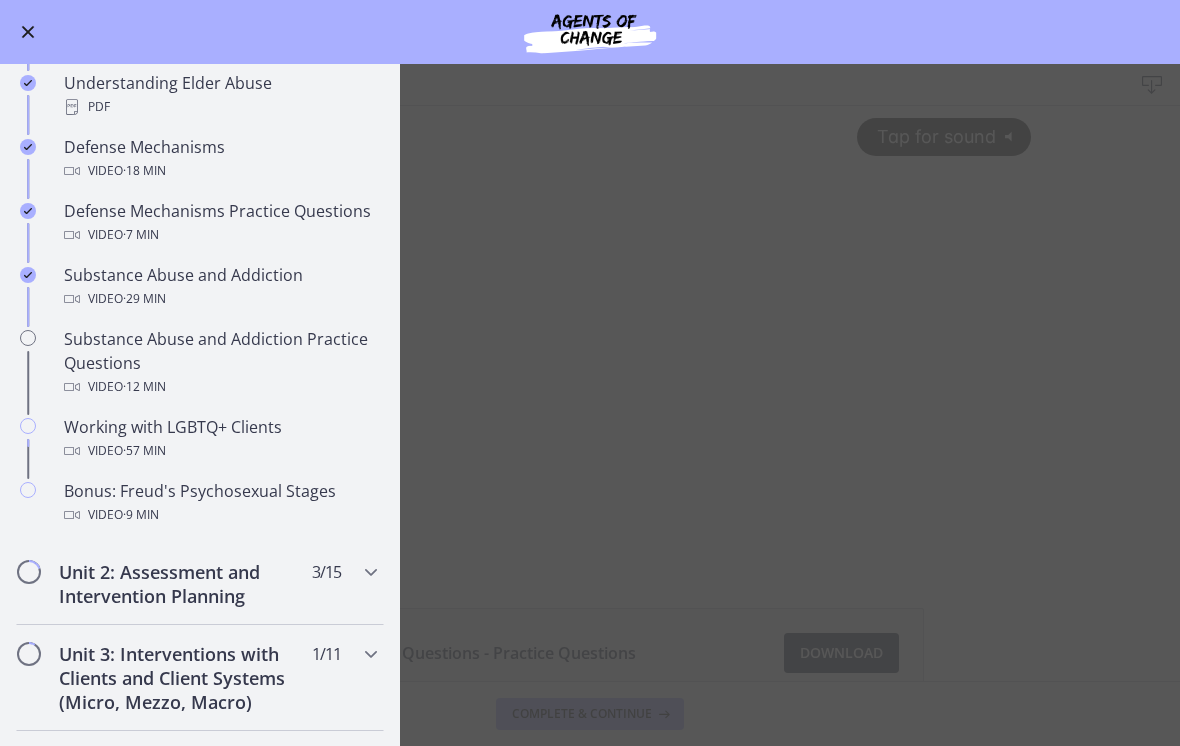 click on "Video
·  29 min" at bounding box center [220, 299] 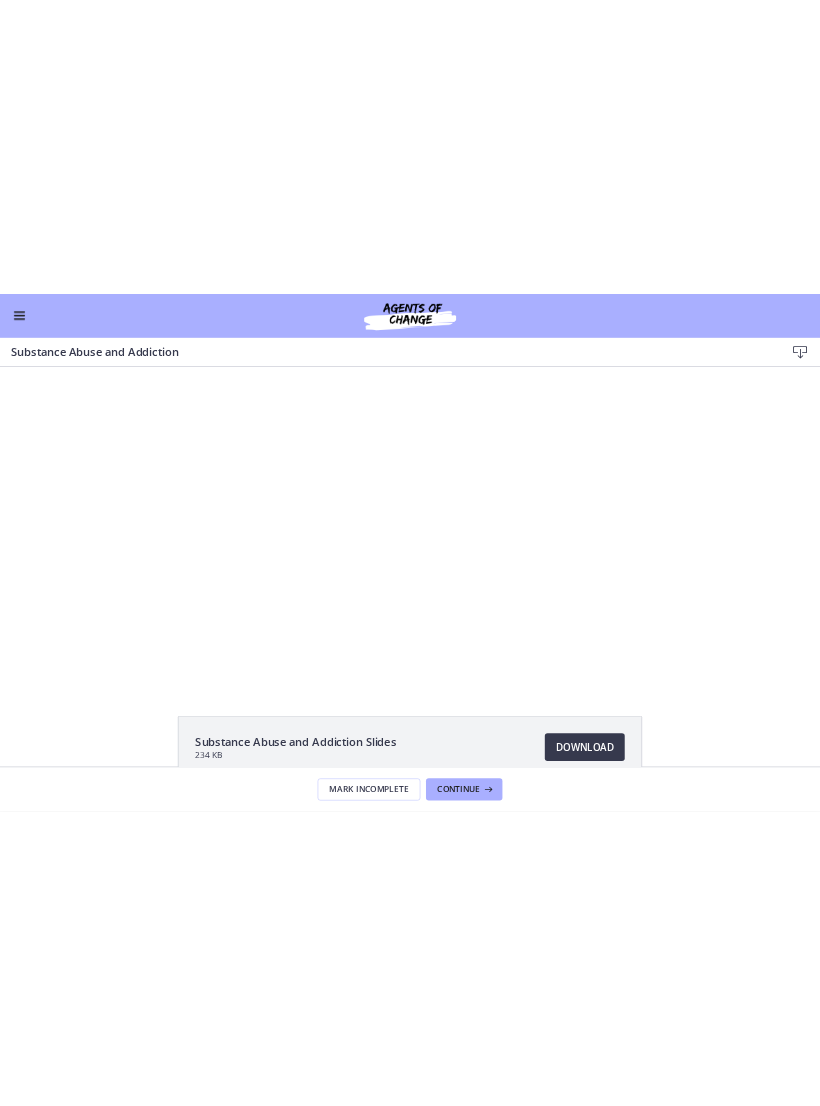 scroll, scrollTop: 0, scrollLeft: 0, axis: both 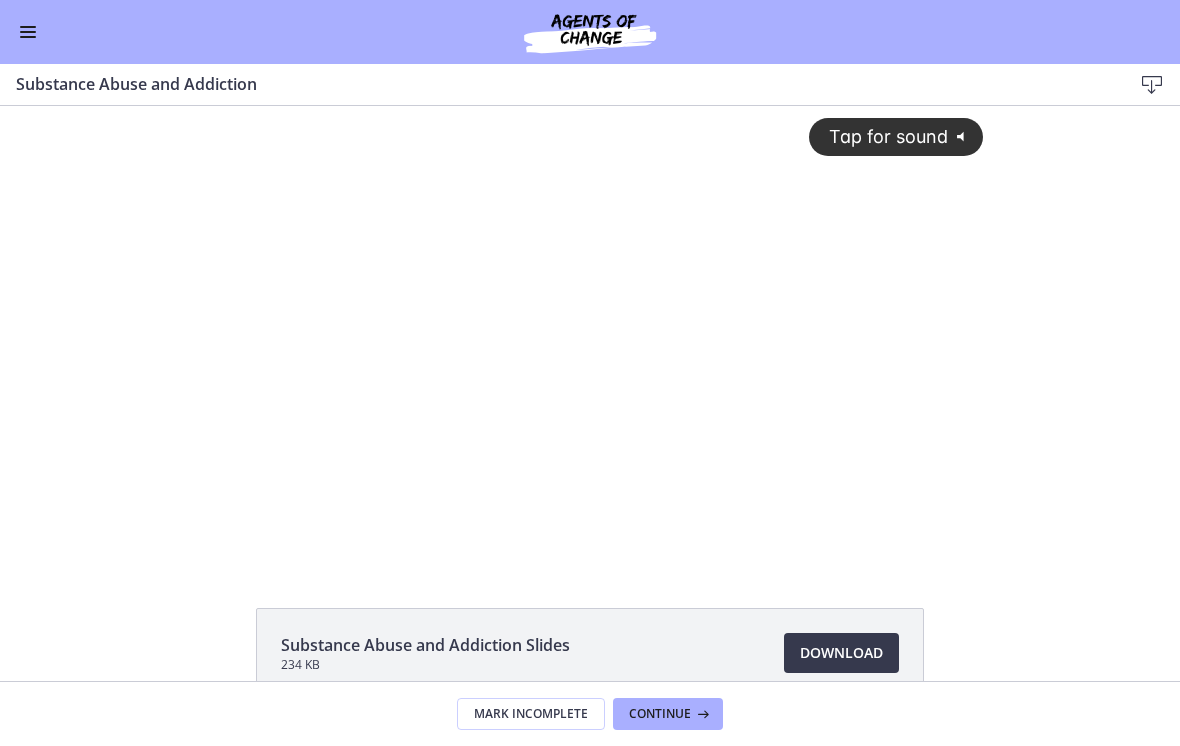 click on "Tap for sound
@keyframes VOLUME_SMALL_WAVE_FLASH {
0% { opacity: 0; }
33% { opacity: 1; }
66% { opacity: 1; }
100% { opacity: 0; }
}
@keyframes VOLUME_LARGE_WAVE_FLASH {
0% { opacity: 0; }
33% { opacity: 1; }
66% { opacity: 1; }
100% { opacity: 0; }
}
.volume__small-wave {
animation: VOLUME_SMALL_WAVE_FLASH 2s infinite;
opacity: 0;
}
.volume__large-wave {
animation: VOLUME_LARGE_WAVE_FLASH 2s infinite .3s;
opacity: 0;
}" at bounding box center [590, 318] 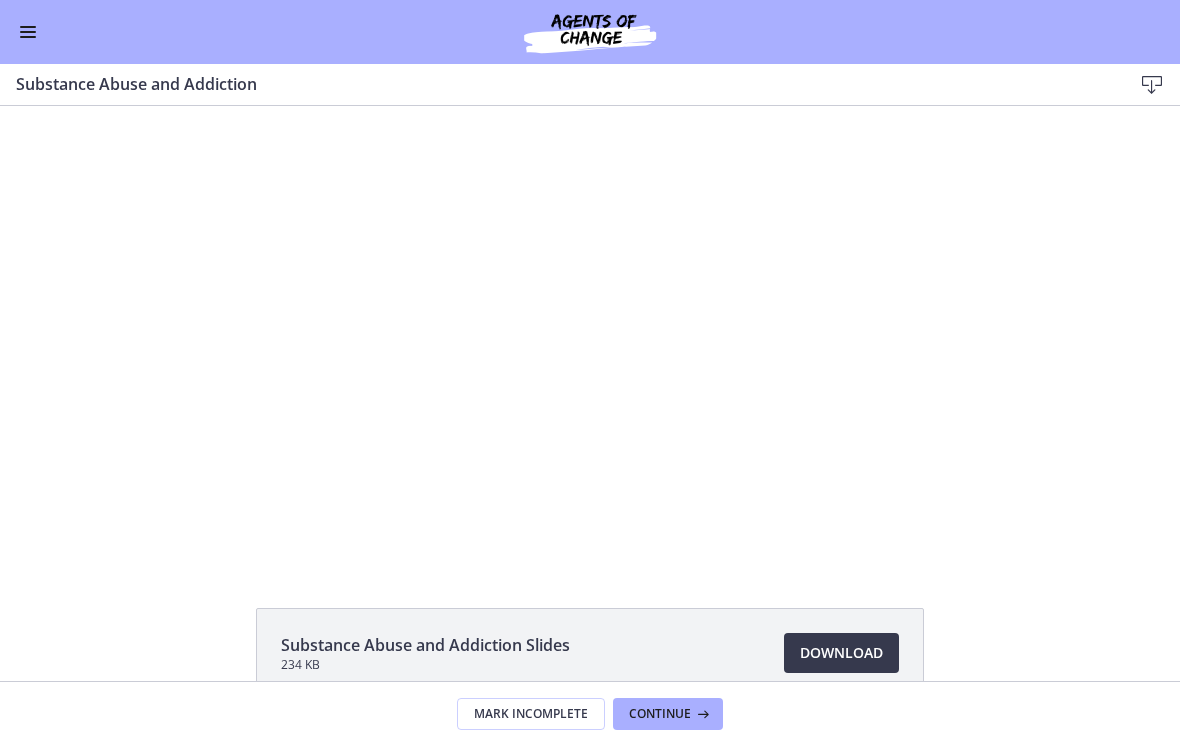 click at bounding box center (590, 334) 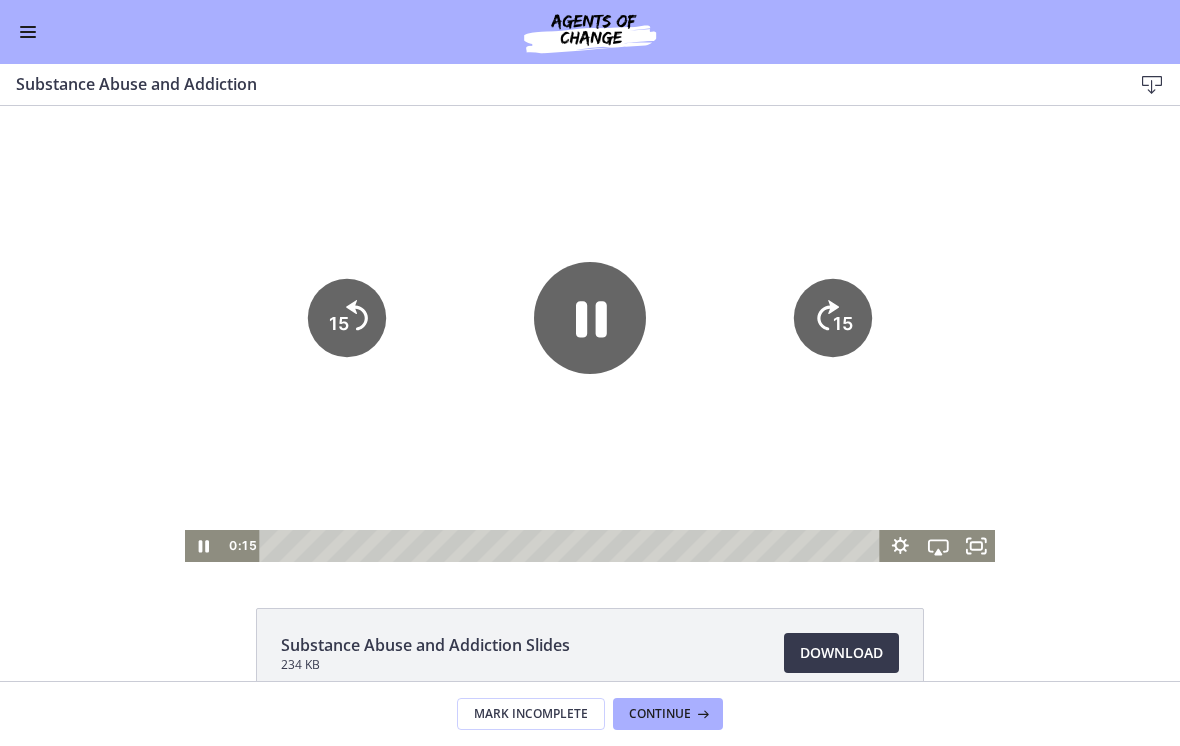click 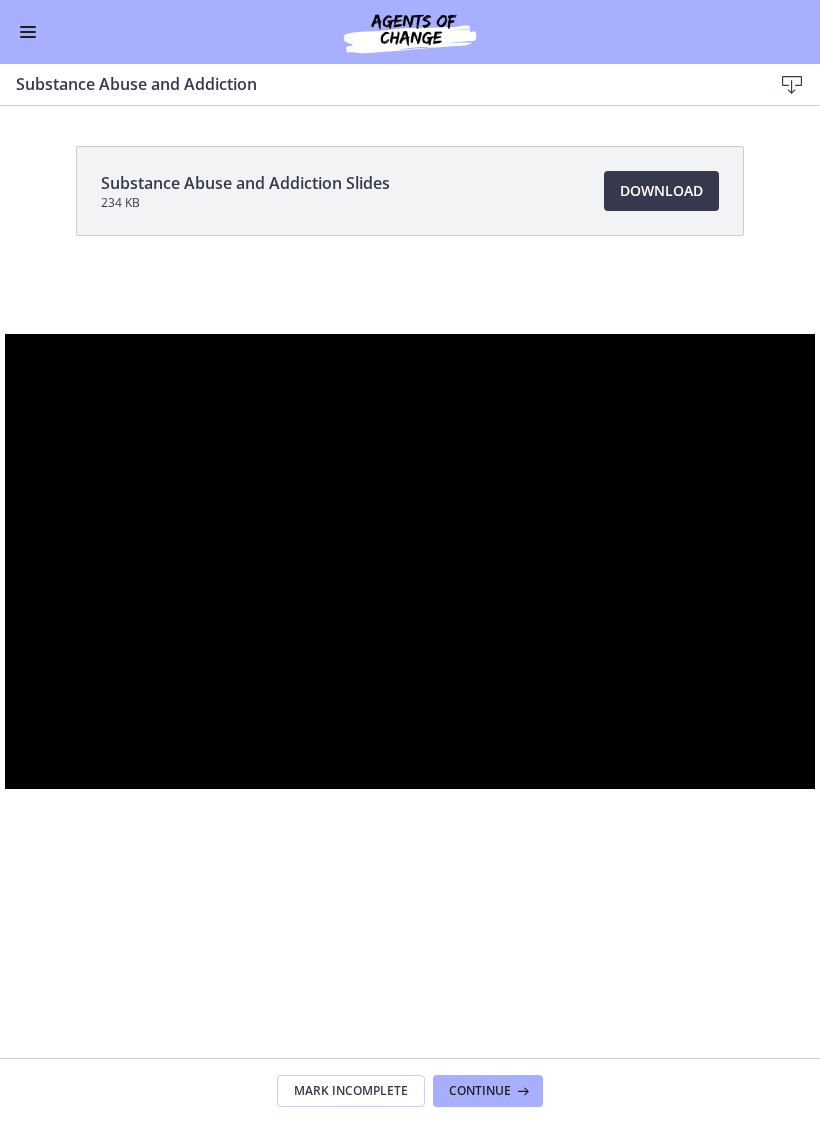 click at bounding box center [410, 562] 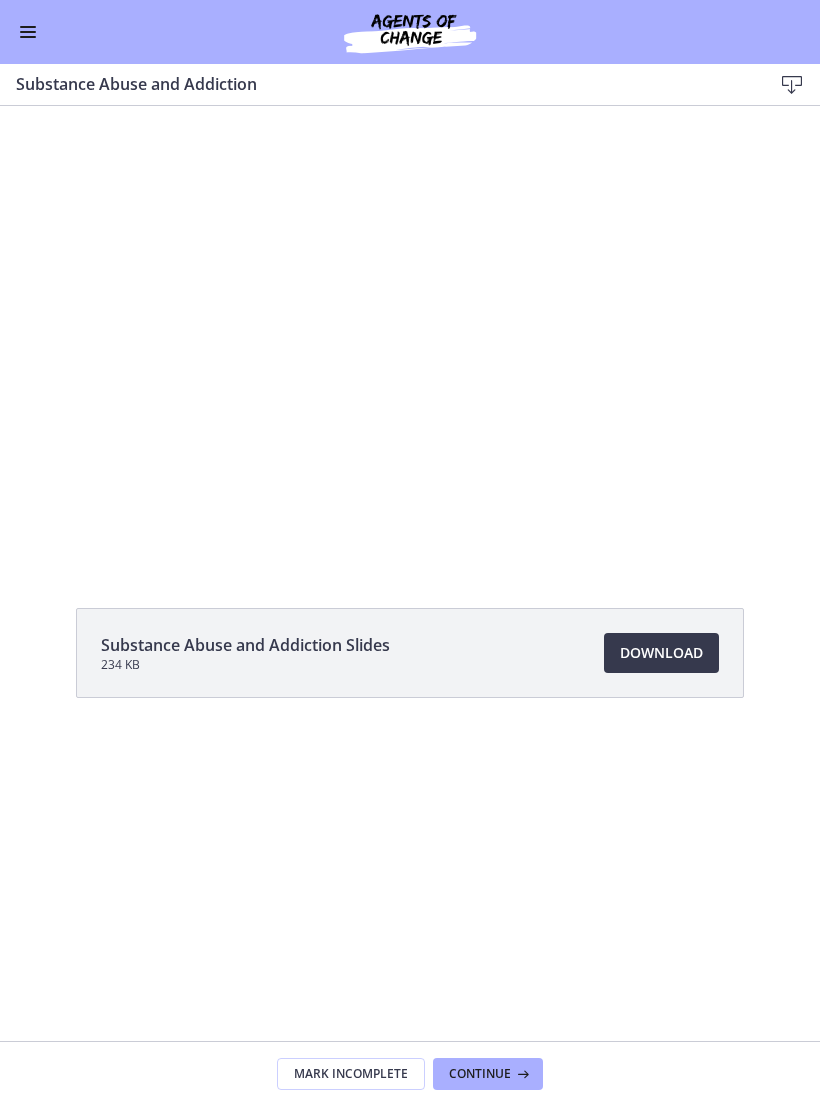click at bounding box center [410, 334] 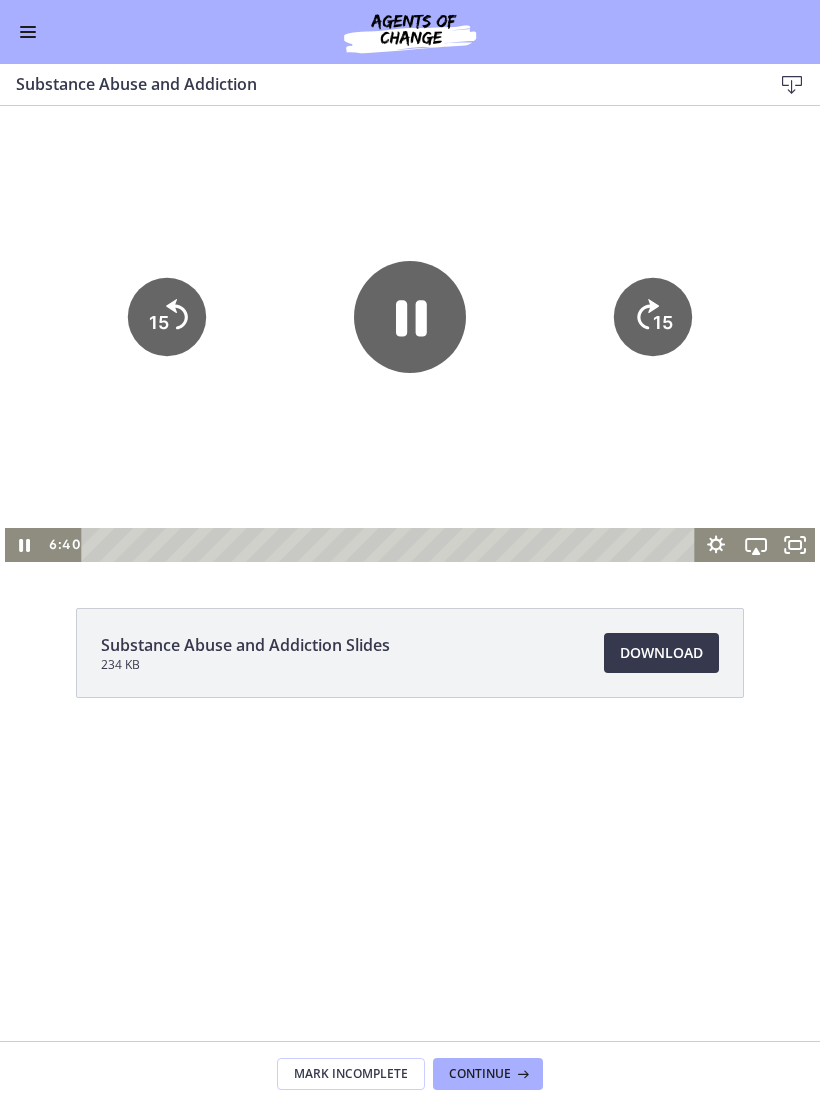 click 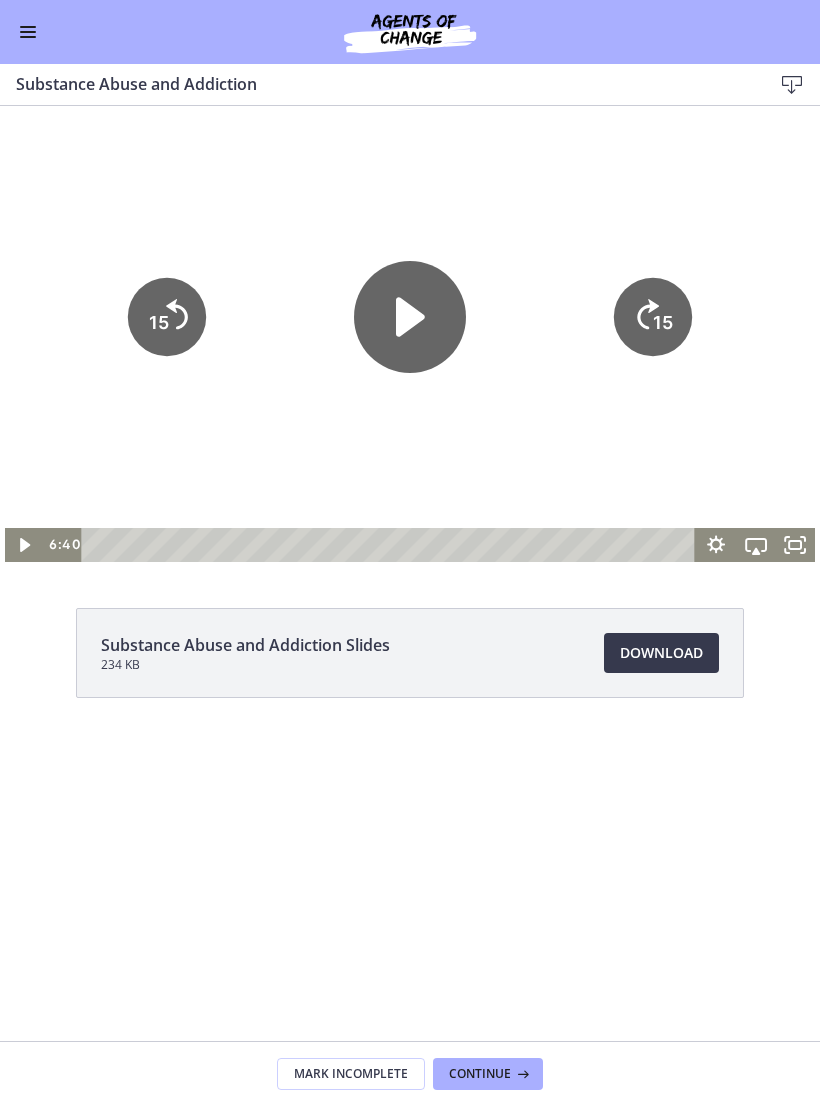 click 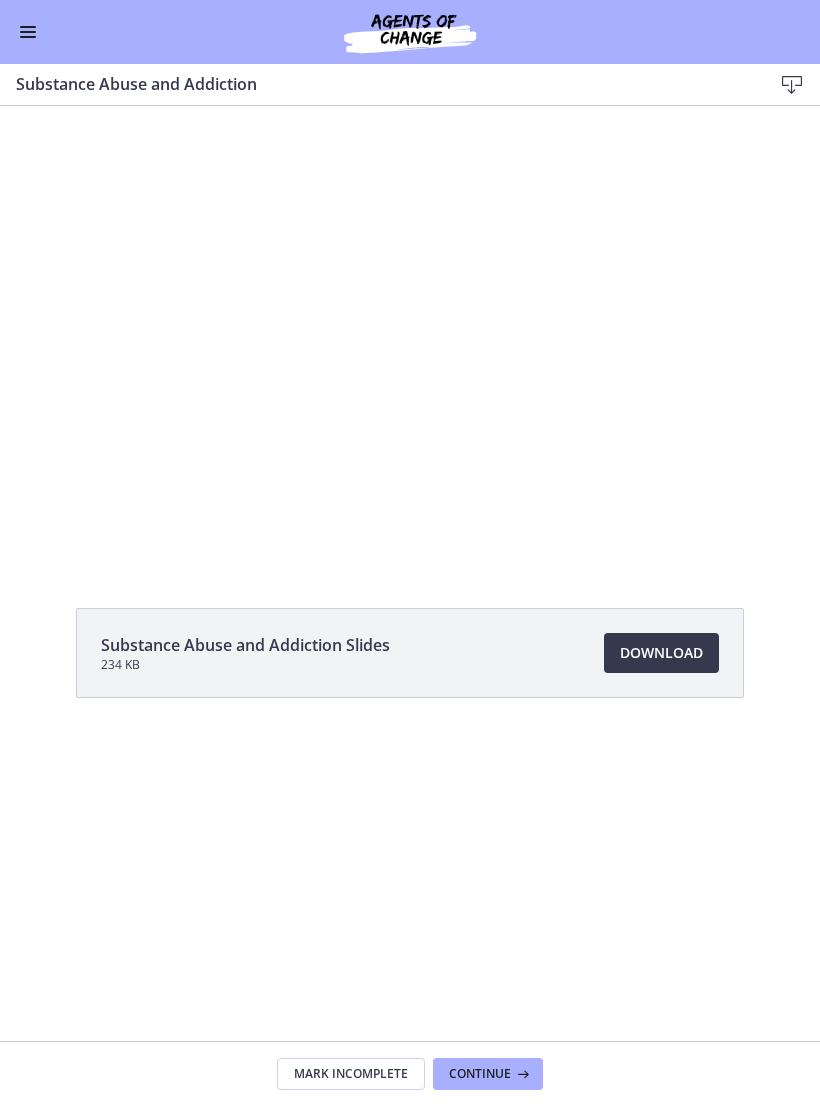 click at bounding box center (410, 334) 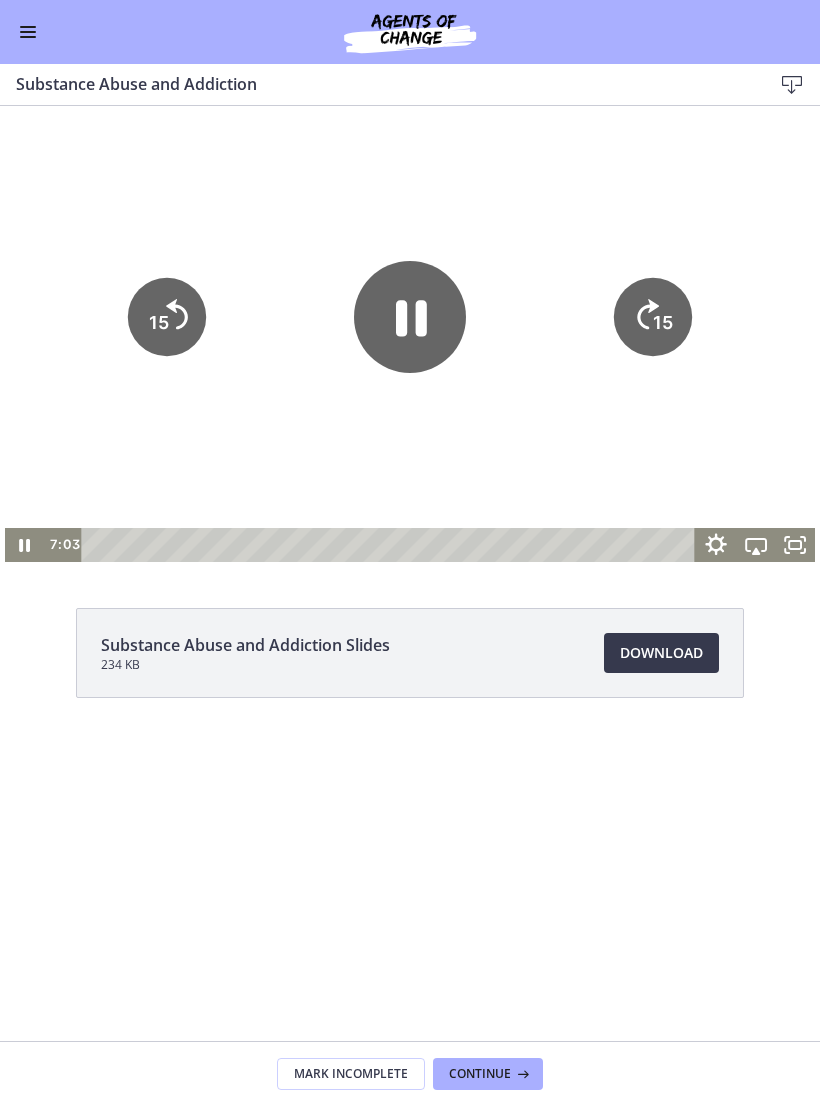 click 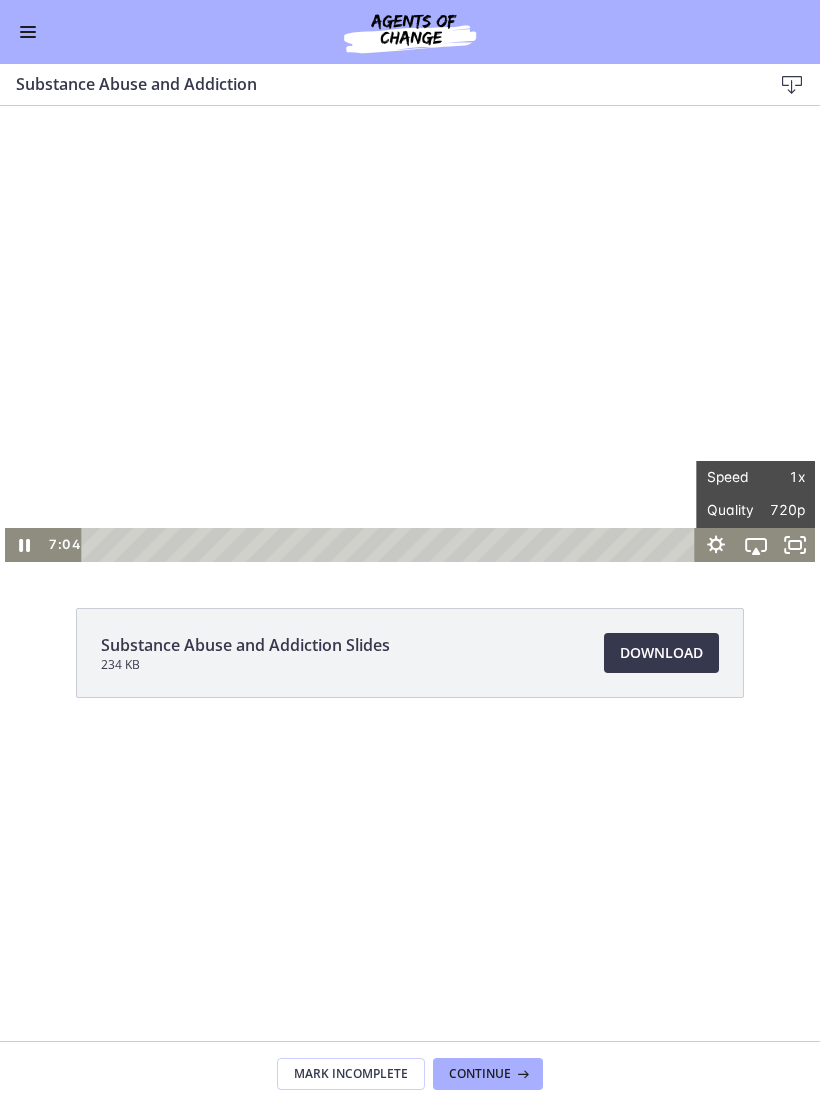 click at bounding box center (410, 334) 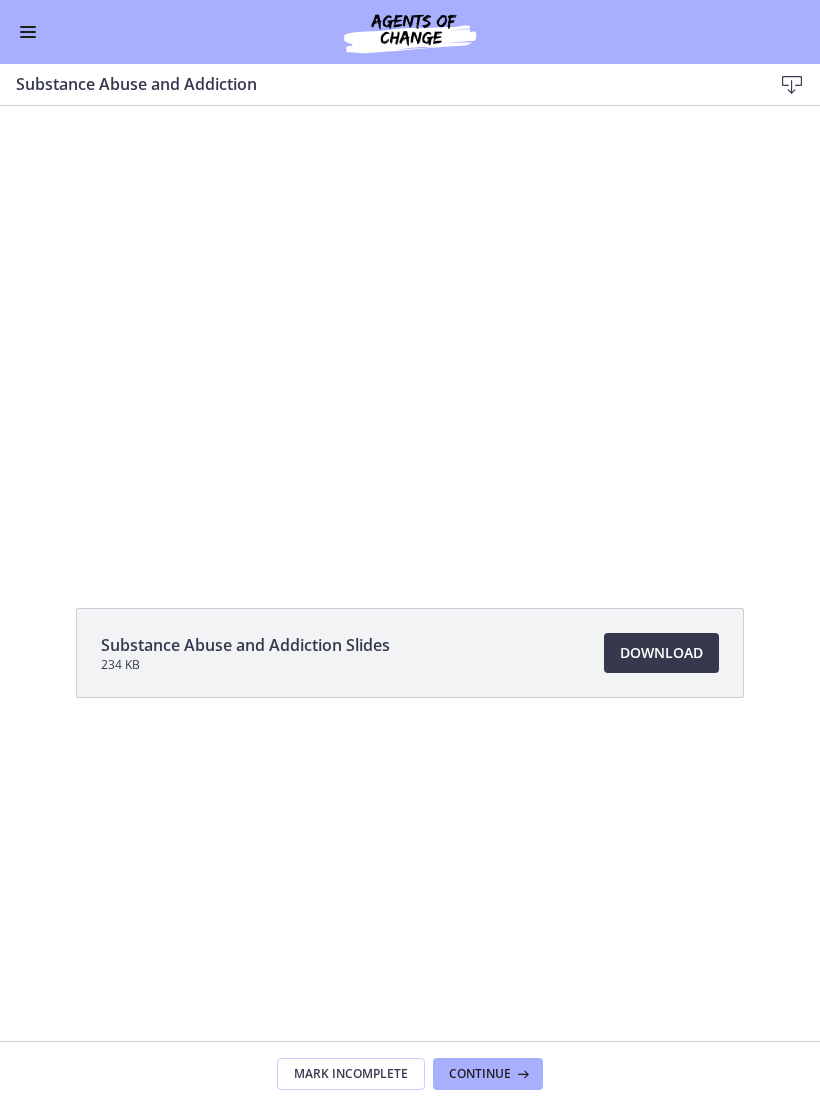 click at bounding box center (410, 334) 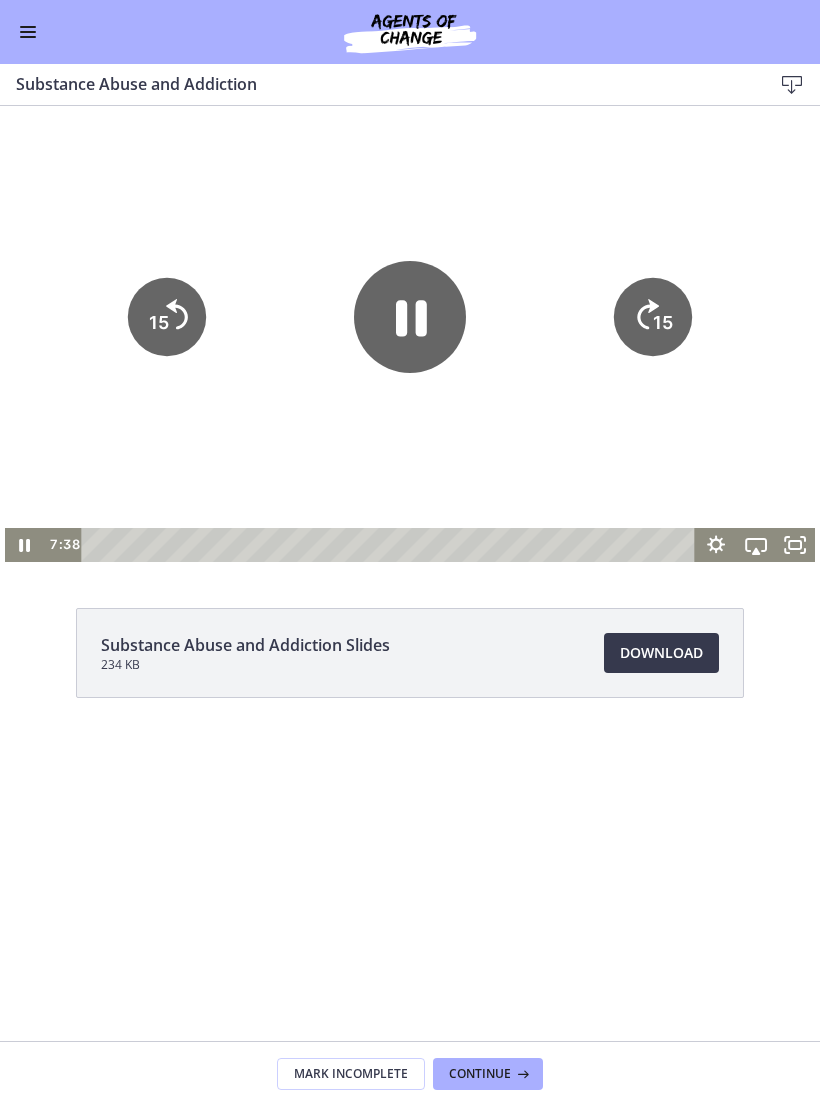 click 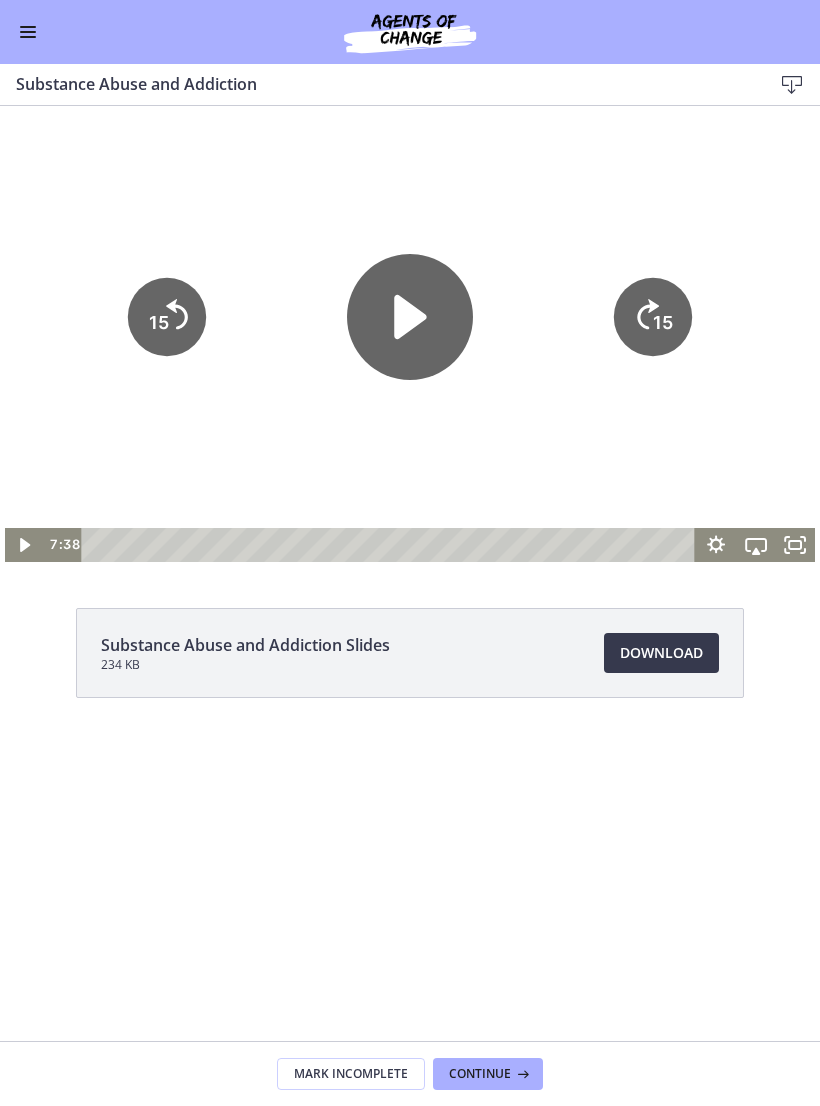 click 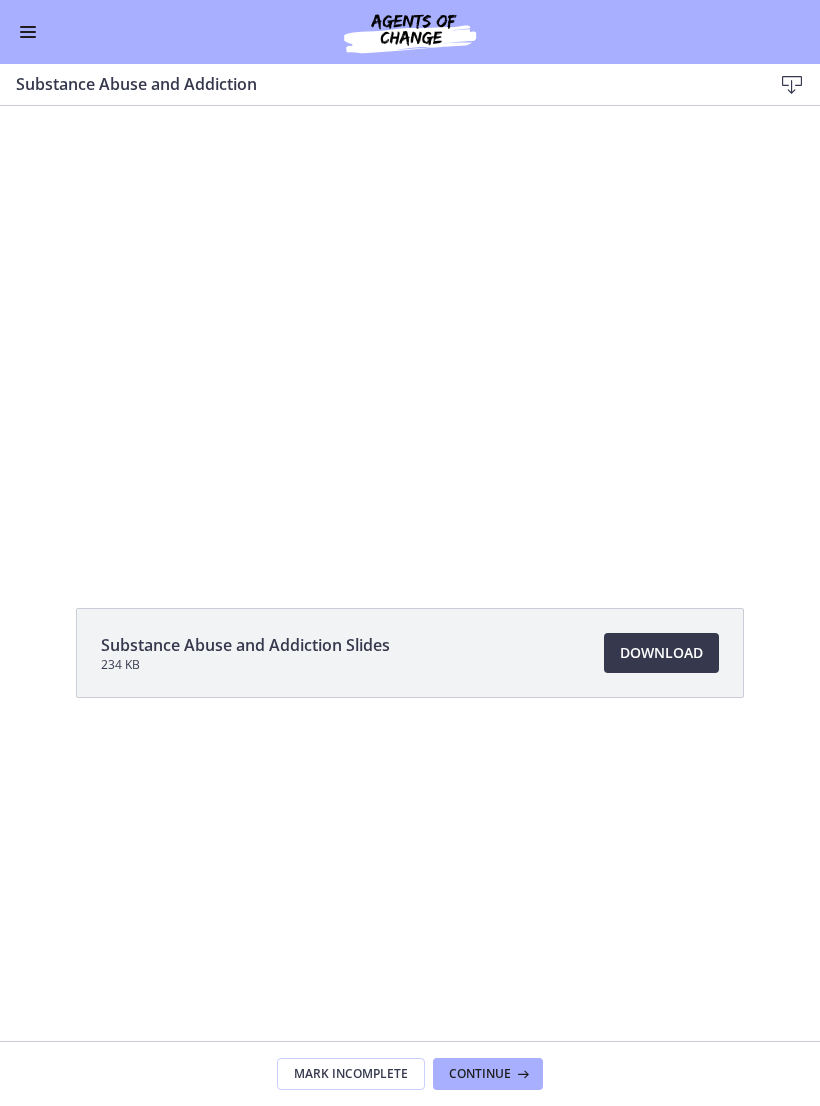 click at bounding box center (410, 334) 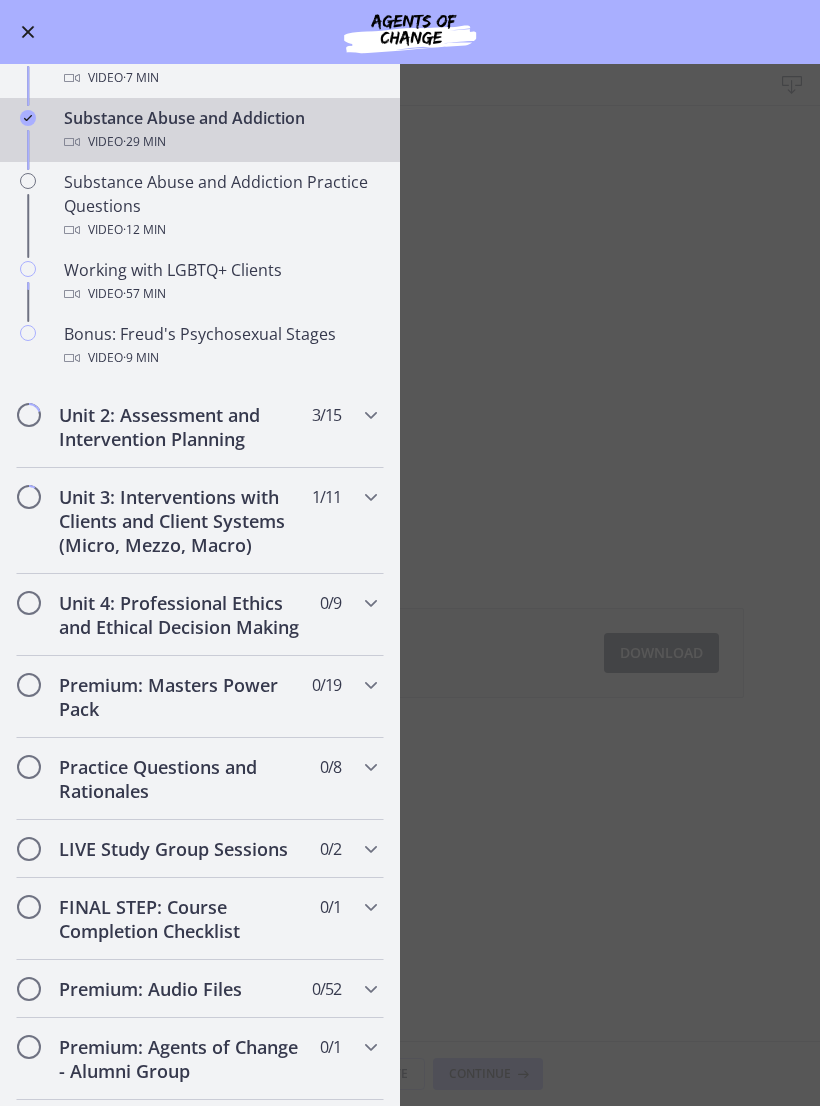 scroll, scrollTop: 1176, scrollLeft: 0, axis: vertical 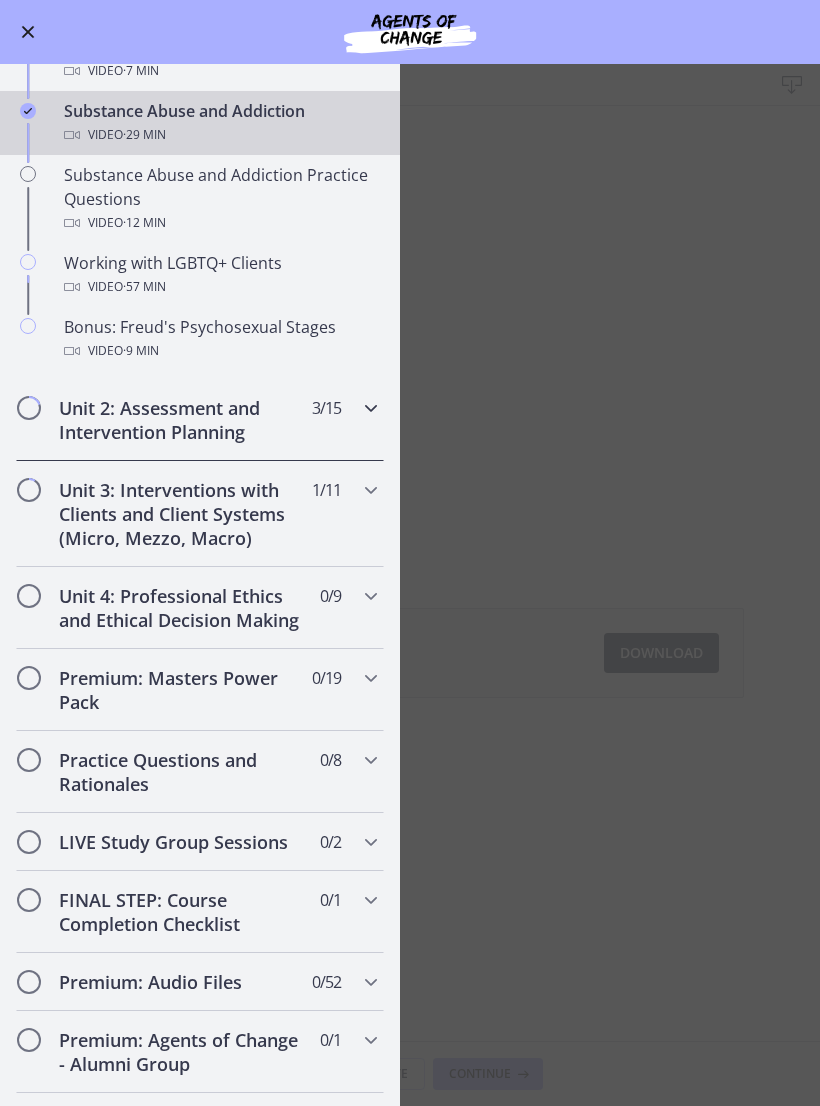 click on "Unit 2: Assessment and Intervention Planning" at bounding box center (181, 420) 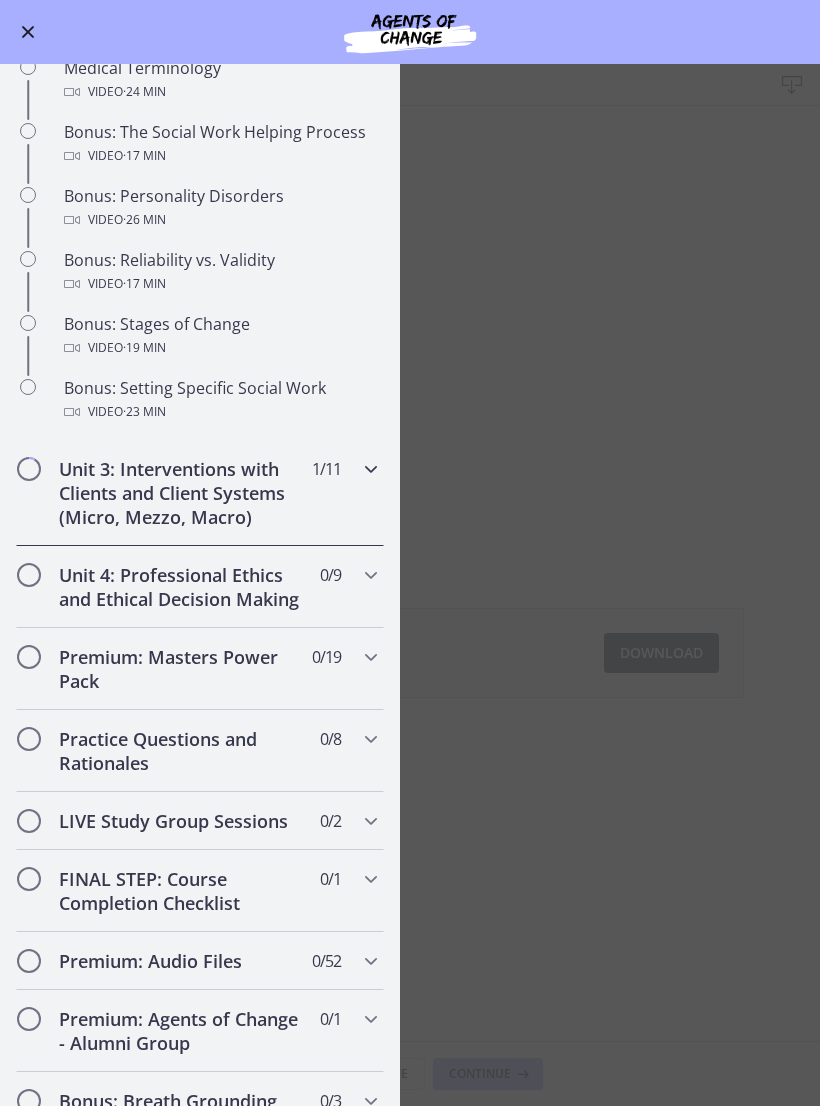 click on "Unit 3: Interventions with Clients and Client Systems (Micro, Mezzo, Macro)" at bounding box center (181, 493) 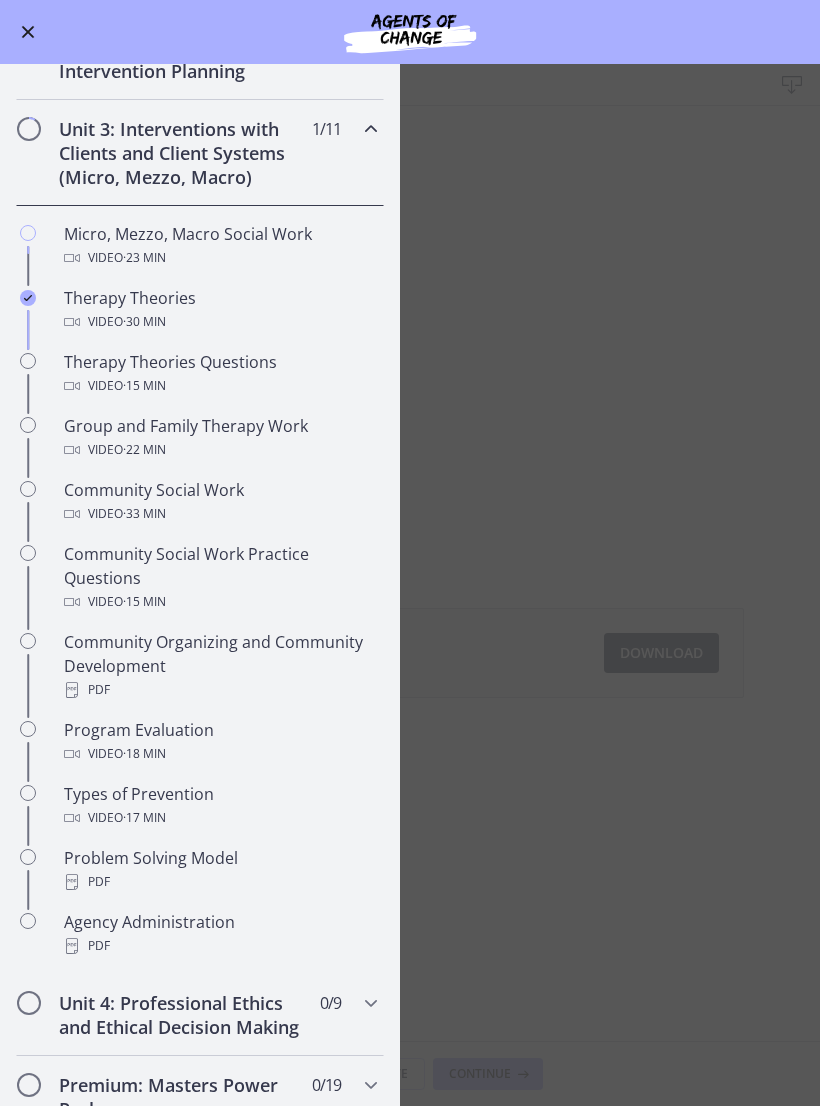 scroll, scrollTop: 589, scrollLeft: 0, axis: vertical 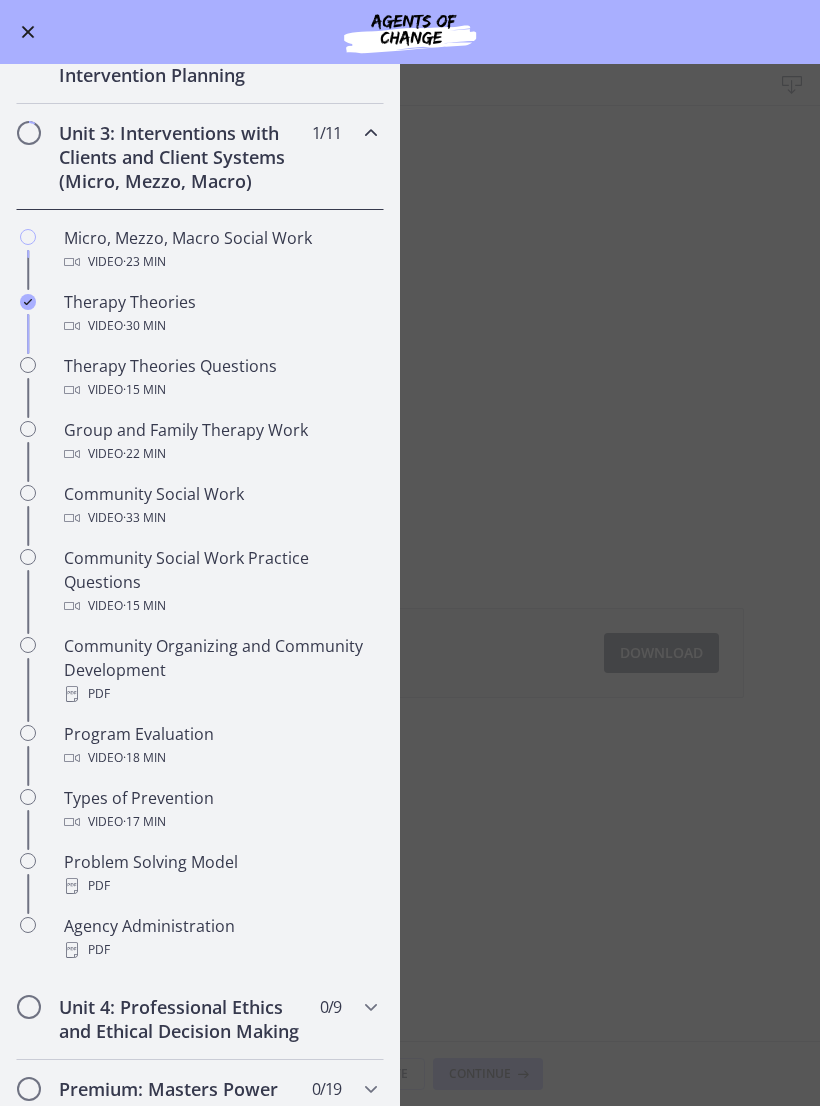 click on "Micro, Mezzo, Macro Social Work
Video
·  23 min" at bounding box center [220, 250] 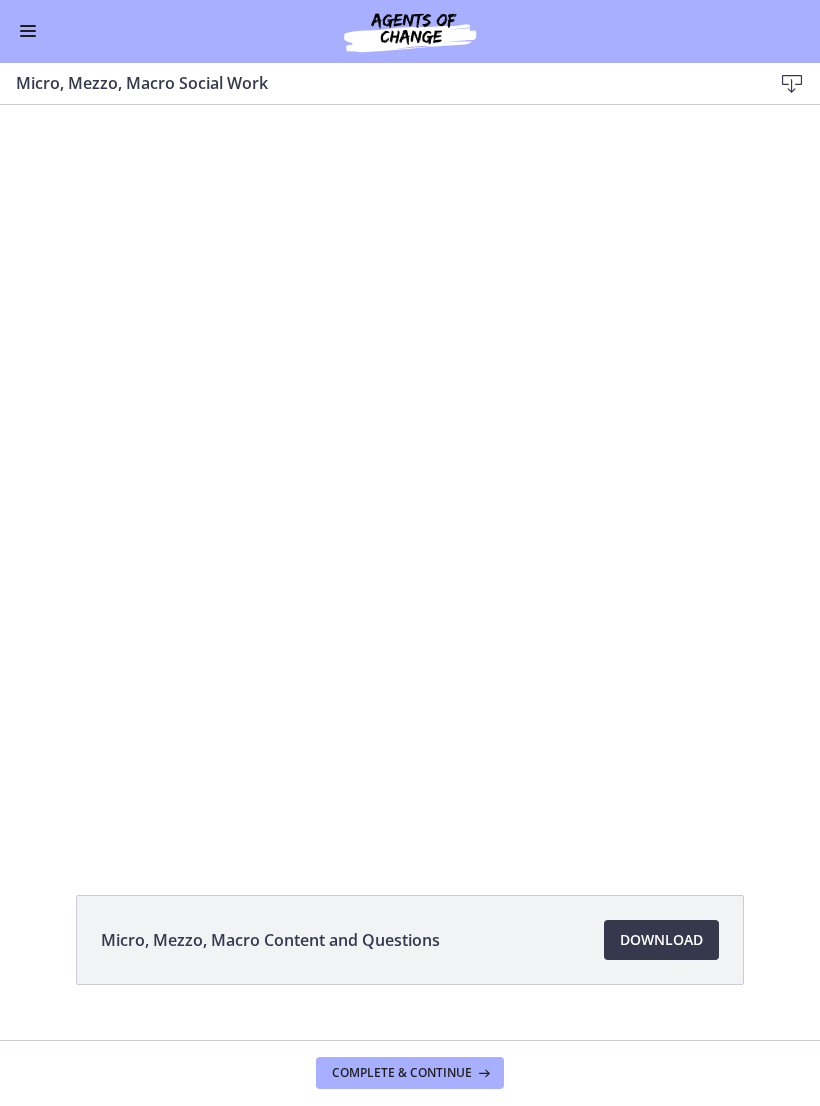 scroll, scrollTop: 0, scrollLeft: 0, axis: both 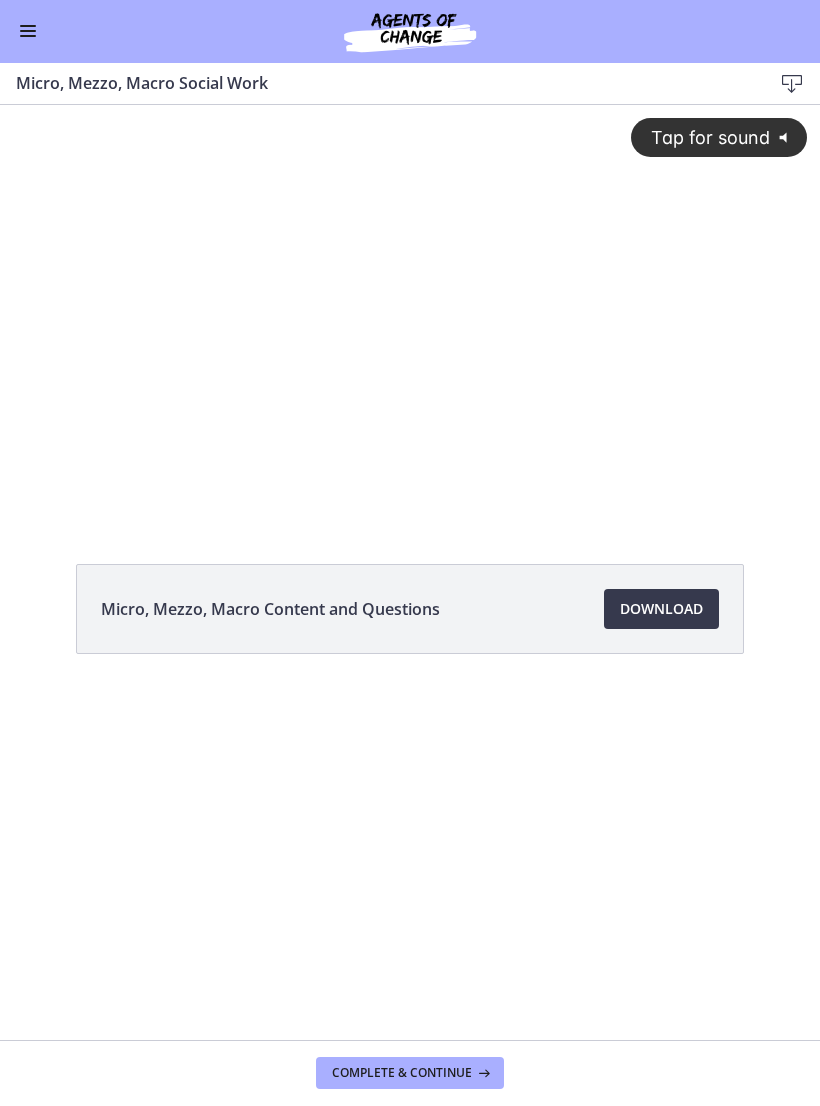 click on "Tap for sound
@keyframes VOLUME_SMALL_WAVE_FLASH {
0% { opacity: 0; }
33% { opacity: 1; }
66% { opacity: 1; }
100% { opacity: 0; }
}
@keyframes VOLUME_LARGE_WAVE_FLASH {
0% { opacity: 0; }
33% { opacity: 1; }
66% { opacity: 1; }
100% { opacity: 0; }
}
.volume__small-wave {
animation: VOLUME_SMALL_WAVE_FLASH 2s infinite;
opacity: 0;
}
.volume__large-wave {
animation: VOLUME_LARGE_WAVE_FLASH 2s infinite .3s;
opacity: 0;
}" at bounding box center (410, 294) 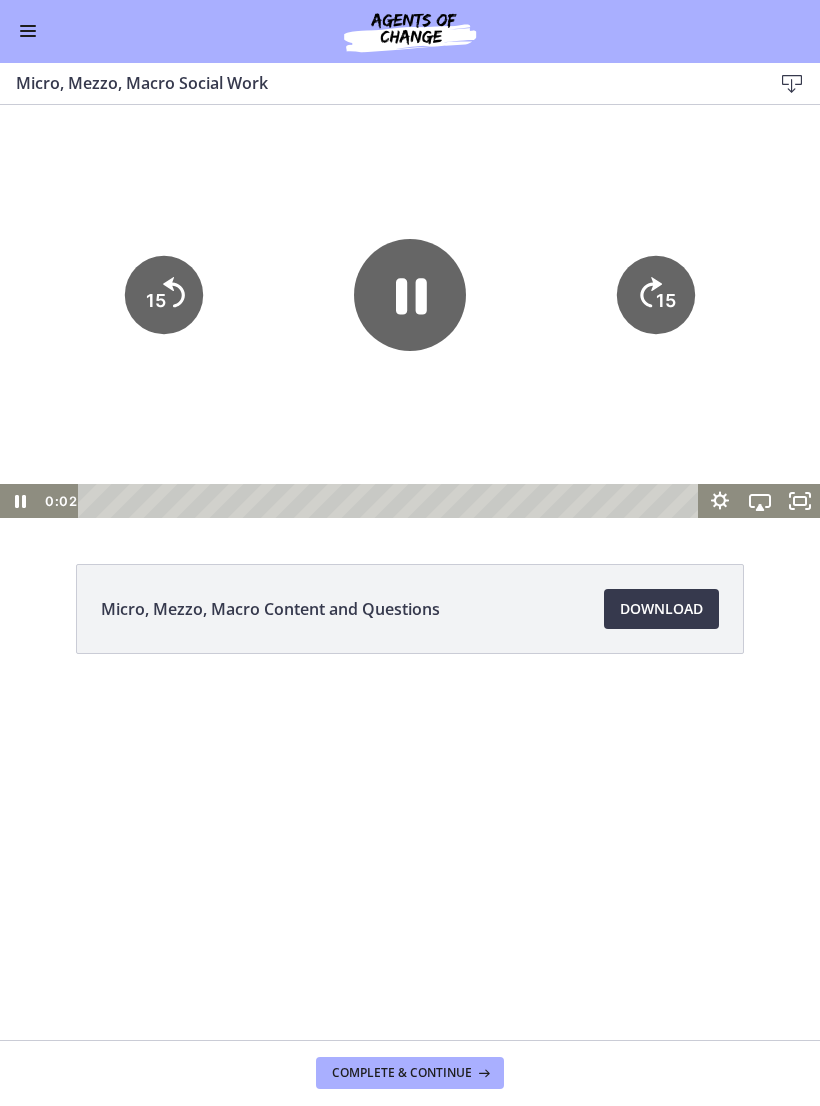 click 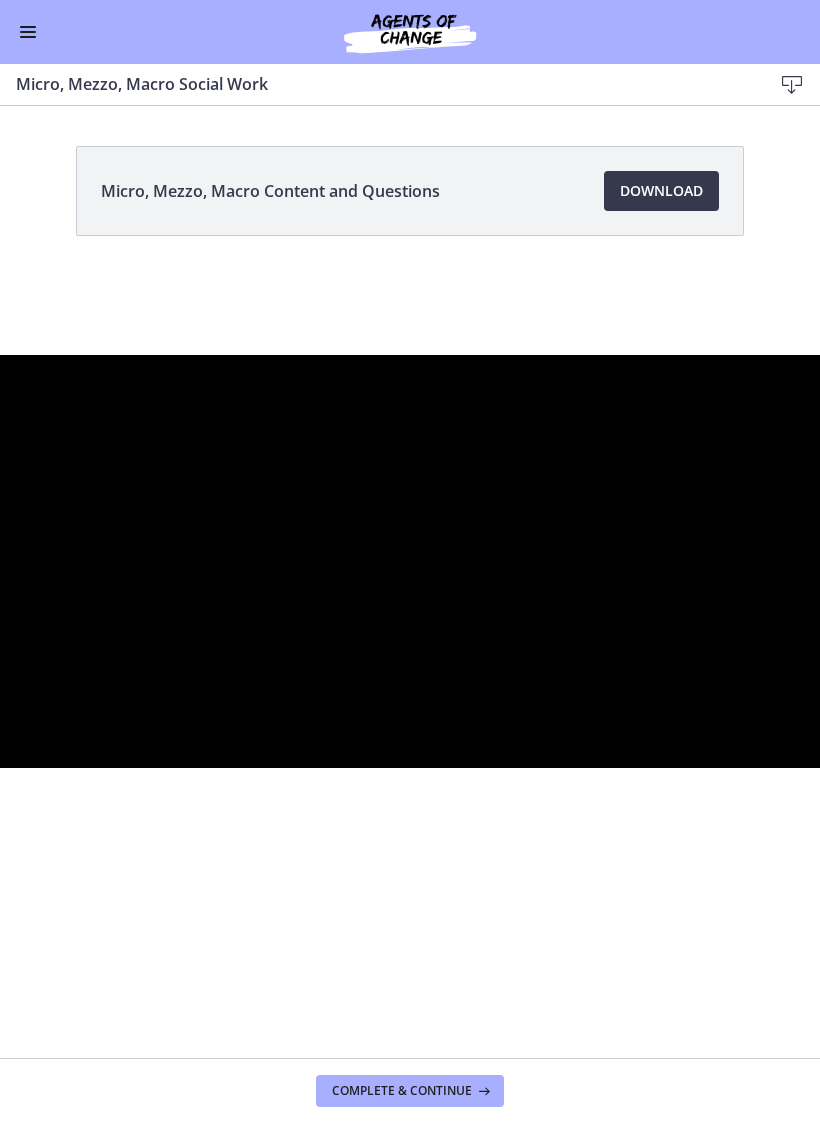 click at bounding box center (410, 561) 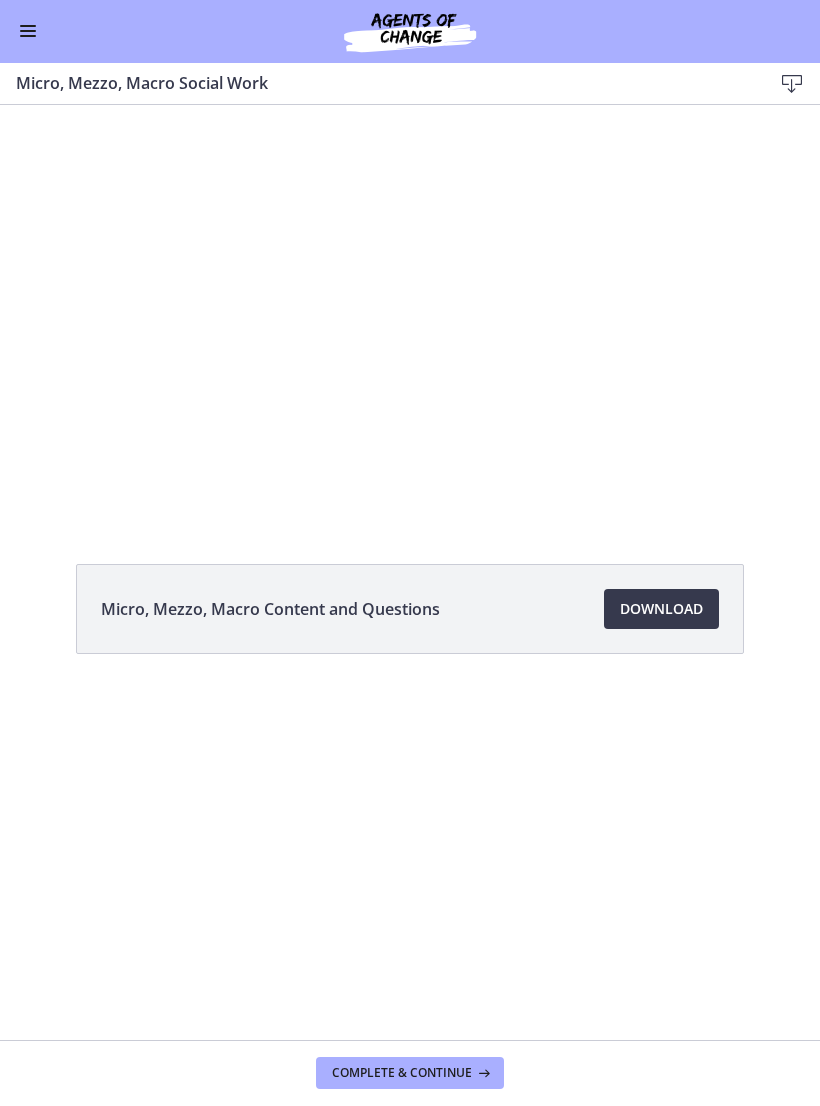 click at bounding box center (28, 32) 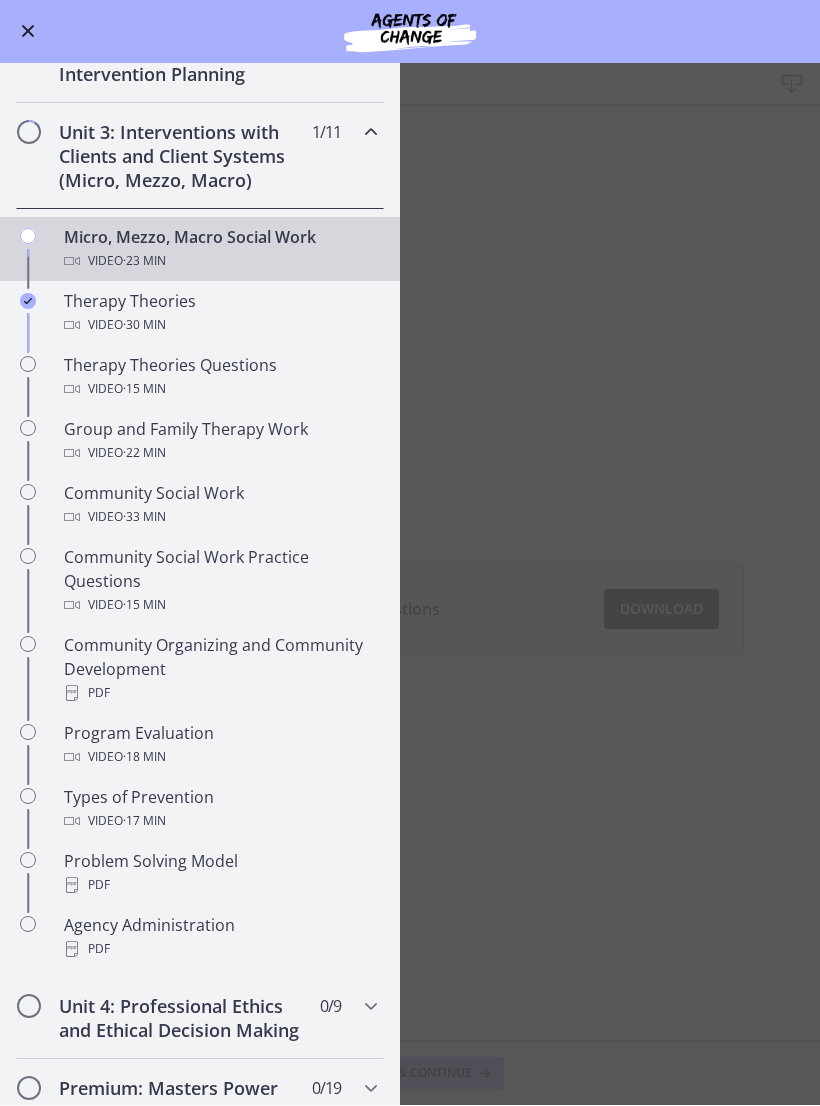 click on "Video
·  30 min" at bounding box center (220, 326) 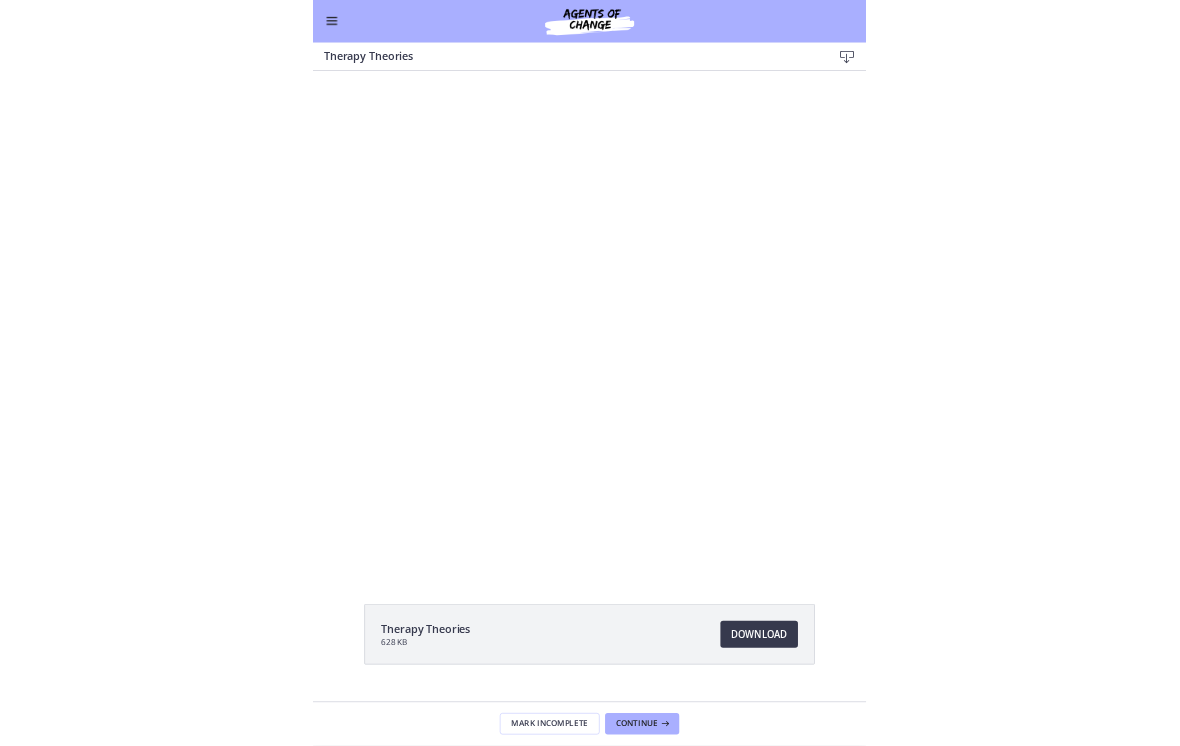 scroll, scrollTop: 0, scrollLeft: 0, axis: both 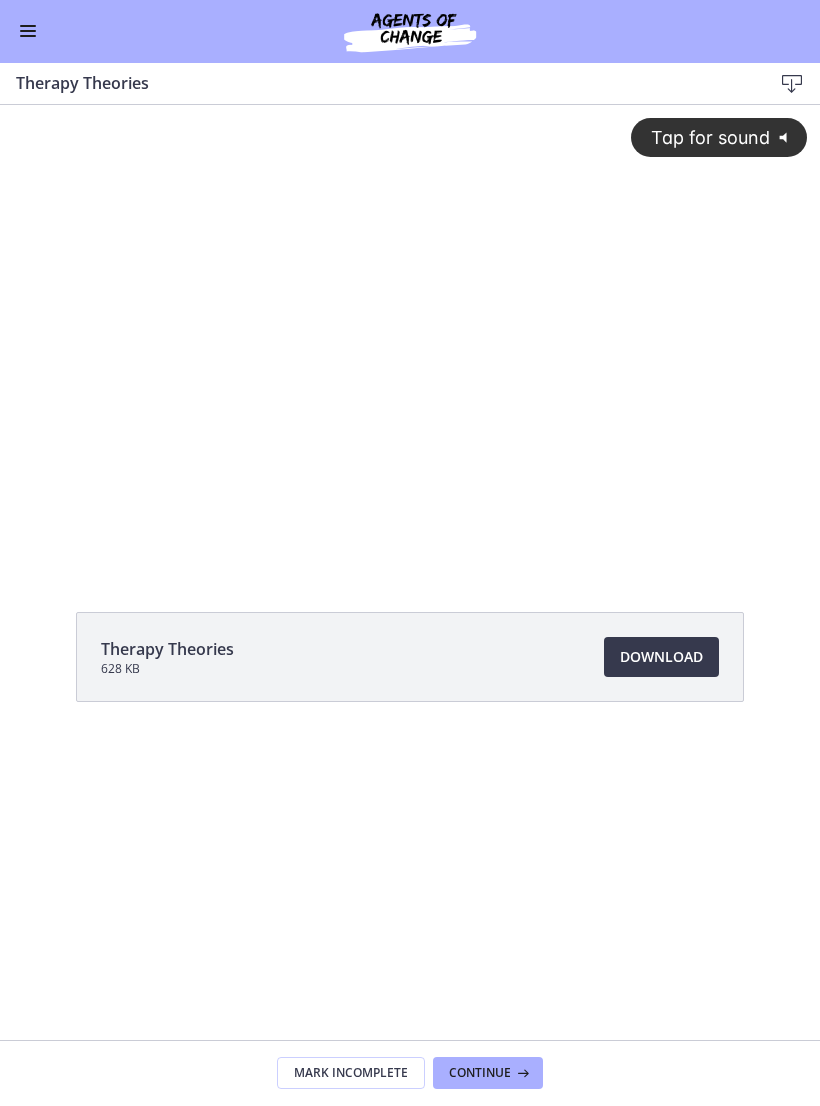click on "Tap for sound
@keyframes VOLUME_SMALL_WAVE_FLASH {
0% { opacity: 0; }
33% { opacity: 1; }
66% { opacity: 1; }
100% { opacity: 0; }
}
@keyframes VOLUME_LARGE_WAVE_FLASH {
0% { opacity: 0; }
33% { opacity: 1; }
66% { opacity: 1; }
100% { opacity: 0; }
}
.volume__small-wave {
animation: VOLUME_SMALL_WAVE_FLASH 2s infinite;
opacity: 0;
}
.volume__large-wave {
animation: VOLUME_LARGE_WAVE_FLASH 2s infinite .3s;
opacity: 0;
}" at bounding box center (410, 318) 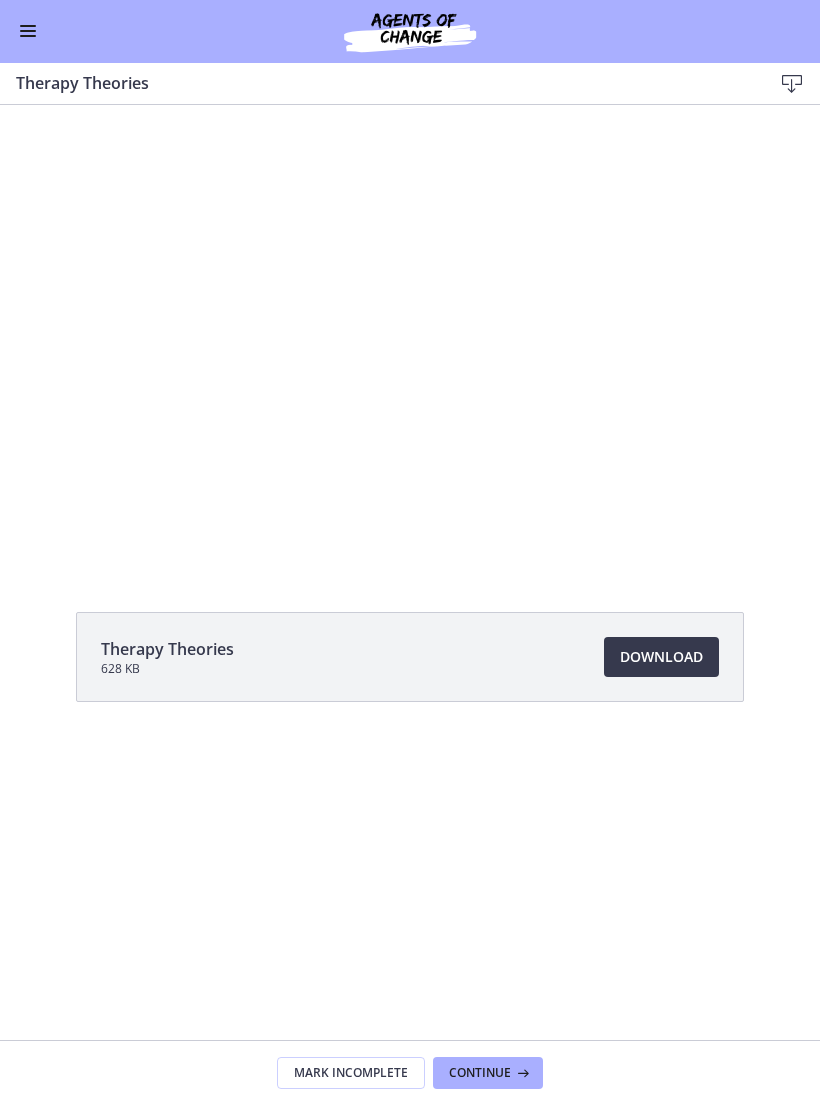 click at bounding box center [410, 335] 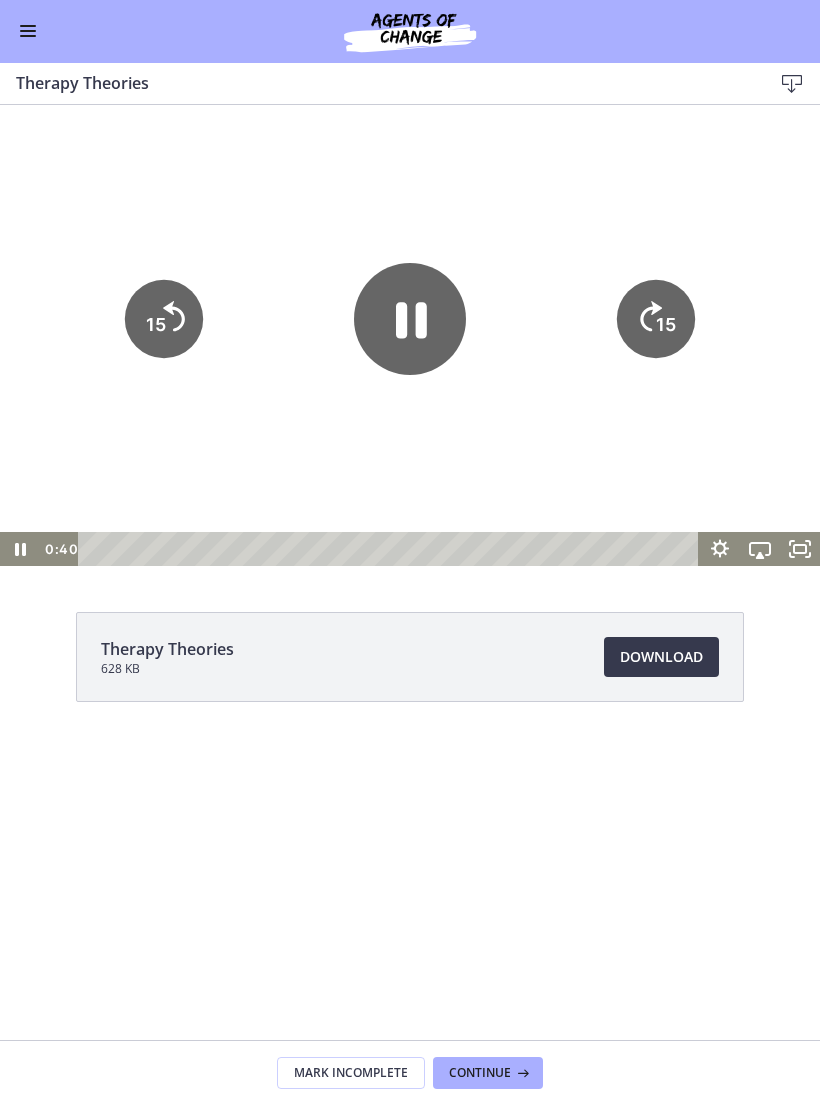 click 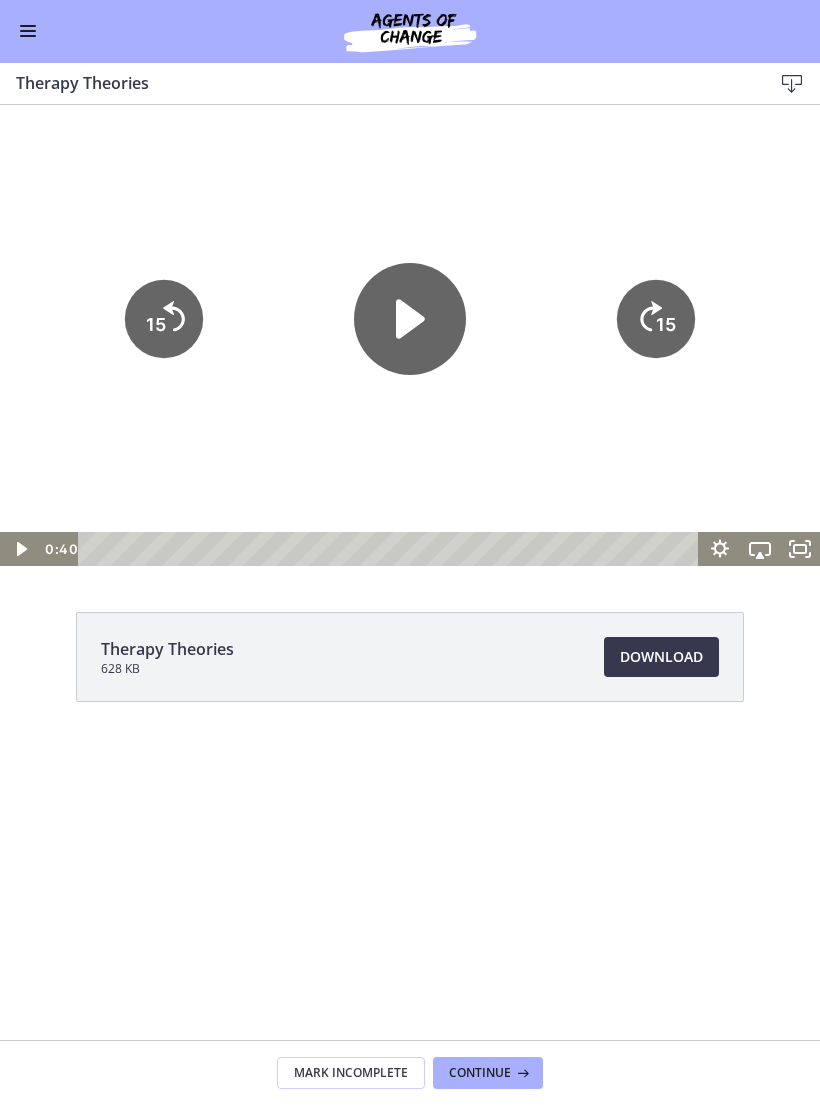 click on "Mark Incomplete" at bounding box center (351, 1074) 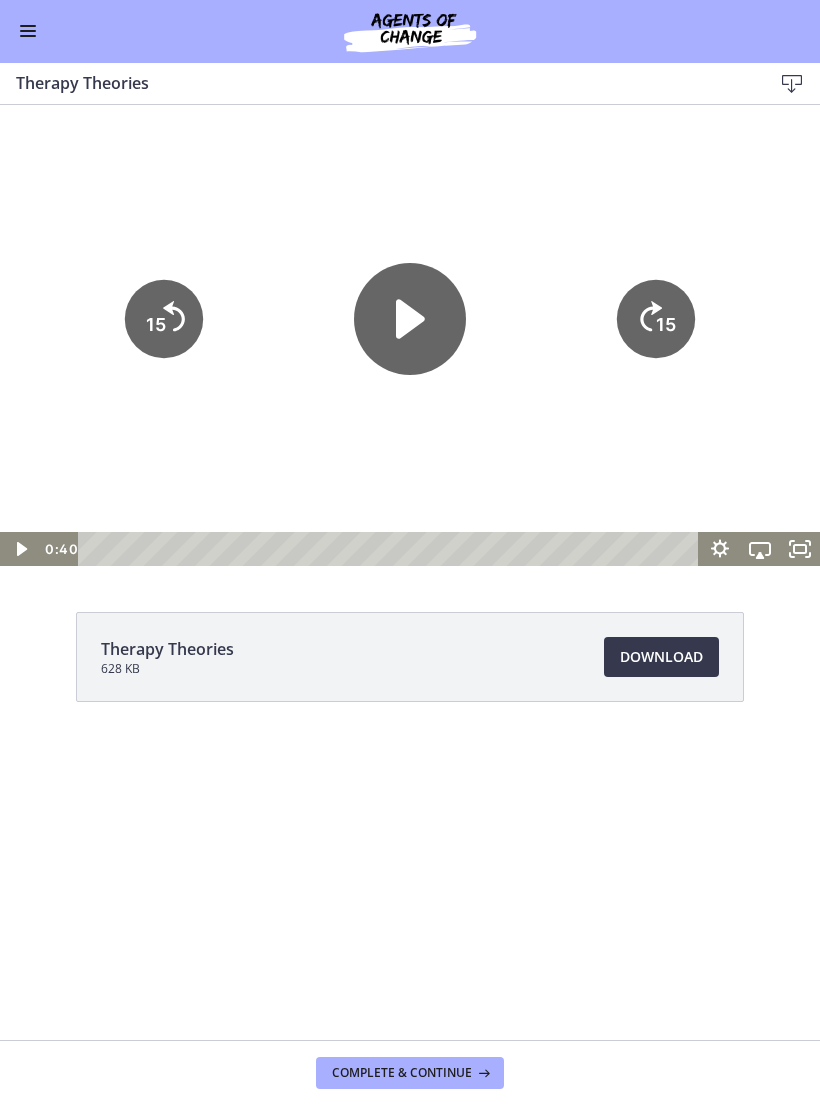 click on "Complete & continue" at bounding box center (410, 1073) 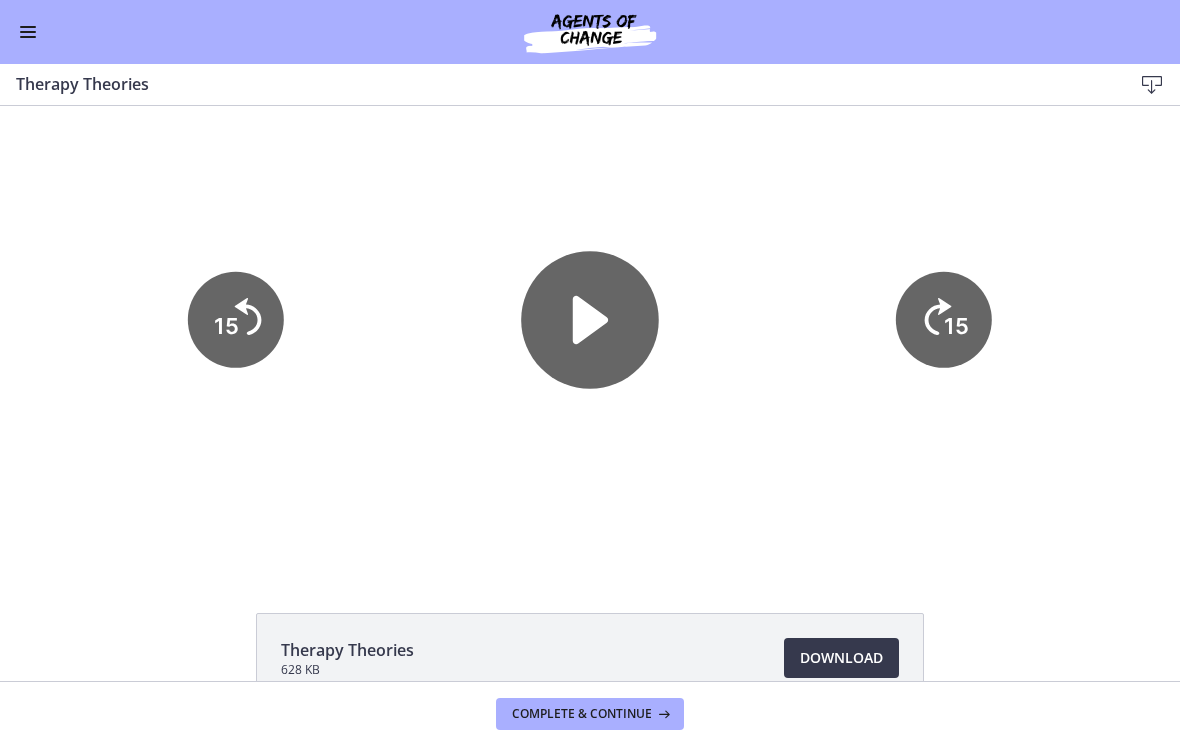 scroll, scrollTop: 2, scrollLeft: 0, axis: vertical 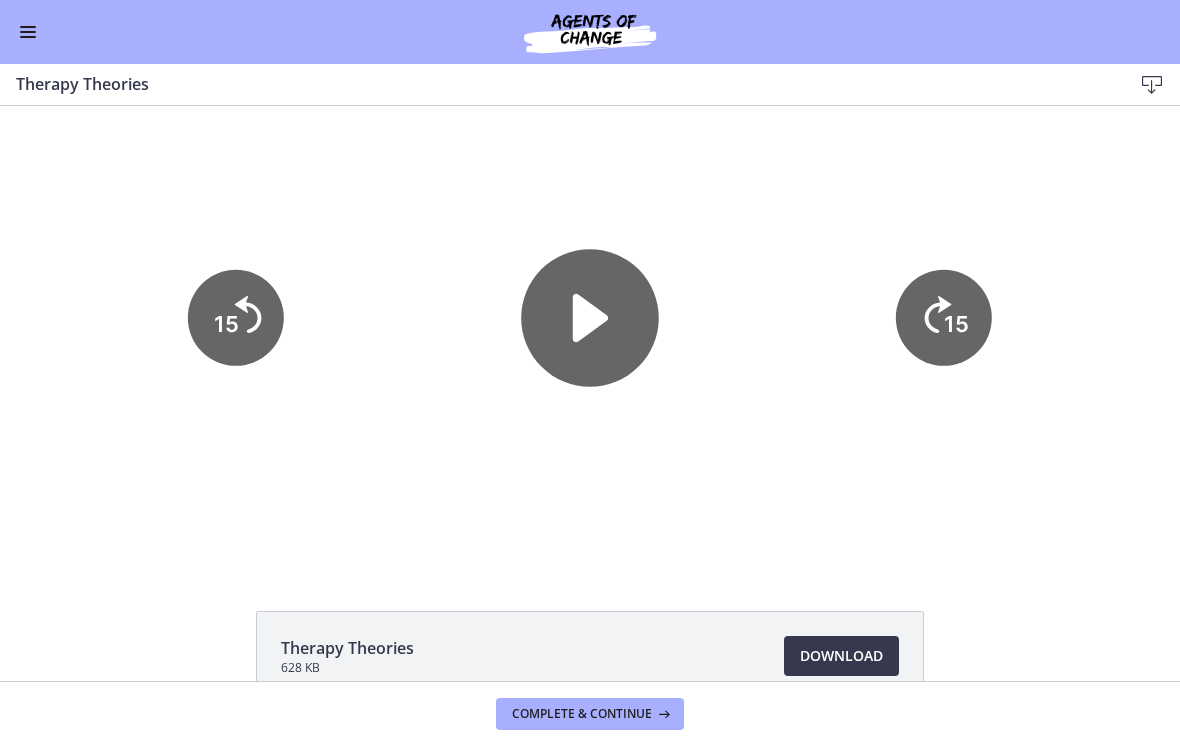 click on "Therapy Theories
628 KB
Download
Opens in a new window" 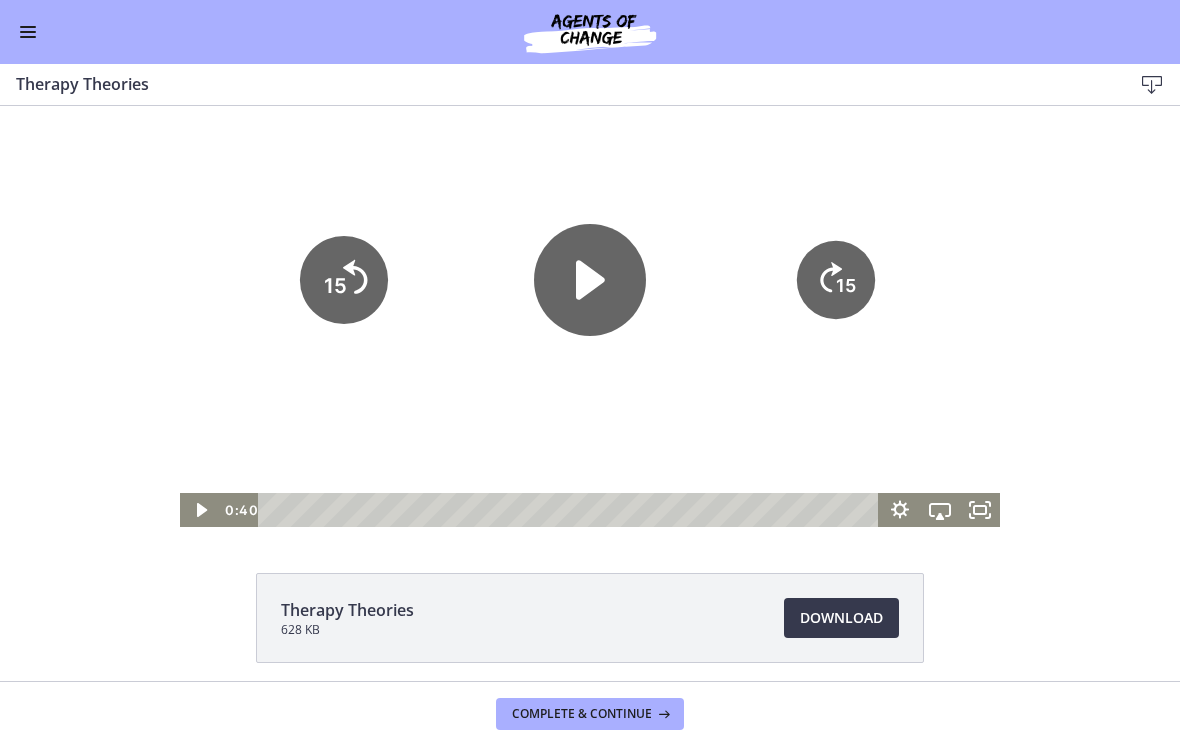 scroll, scrollTop: 0, scrollLeft: 0, axis: both 